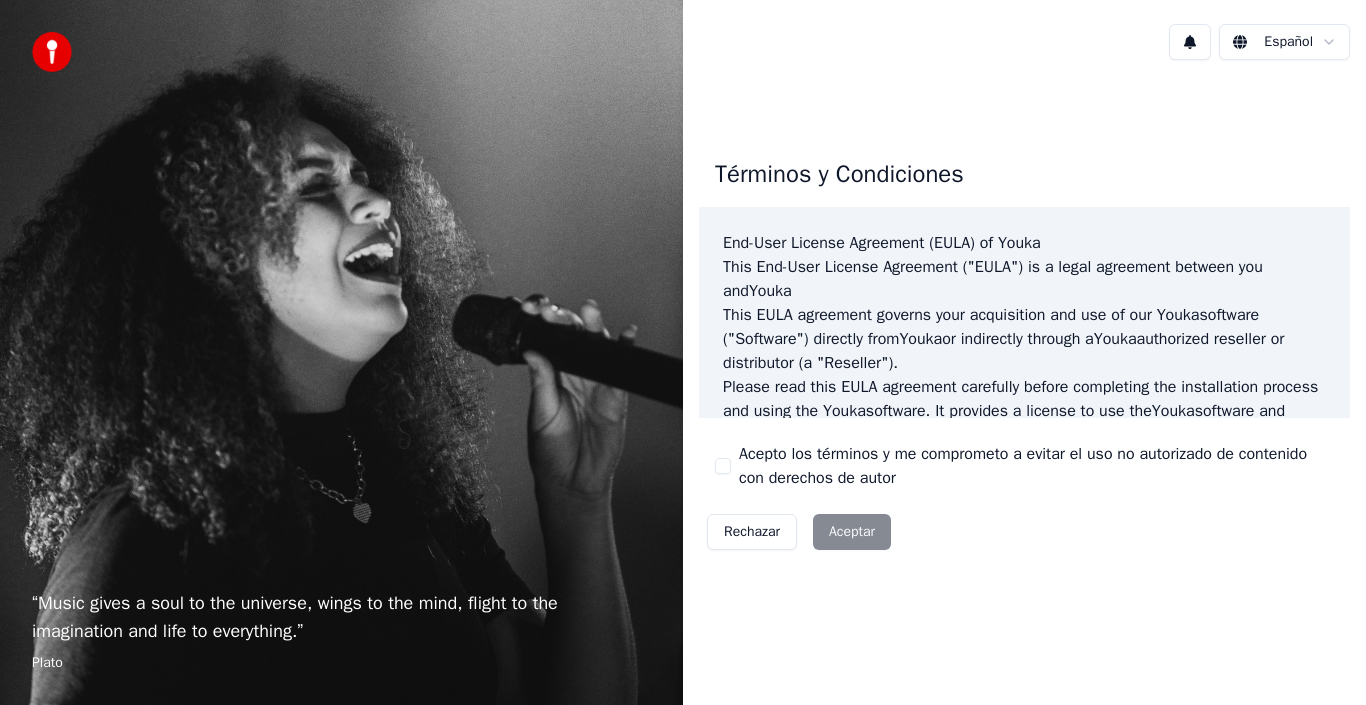scroll, scrollTop: 0, scrollLeft: 0, axis: both 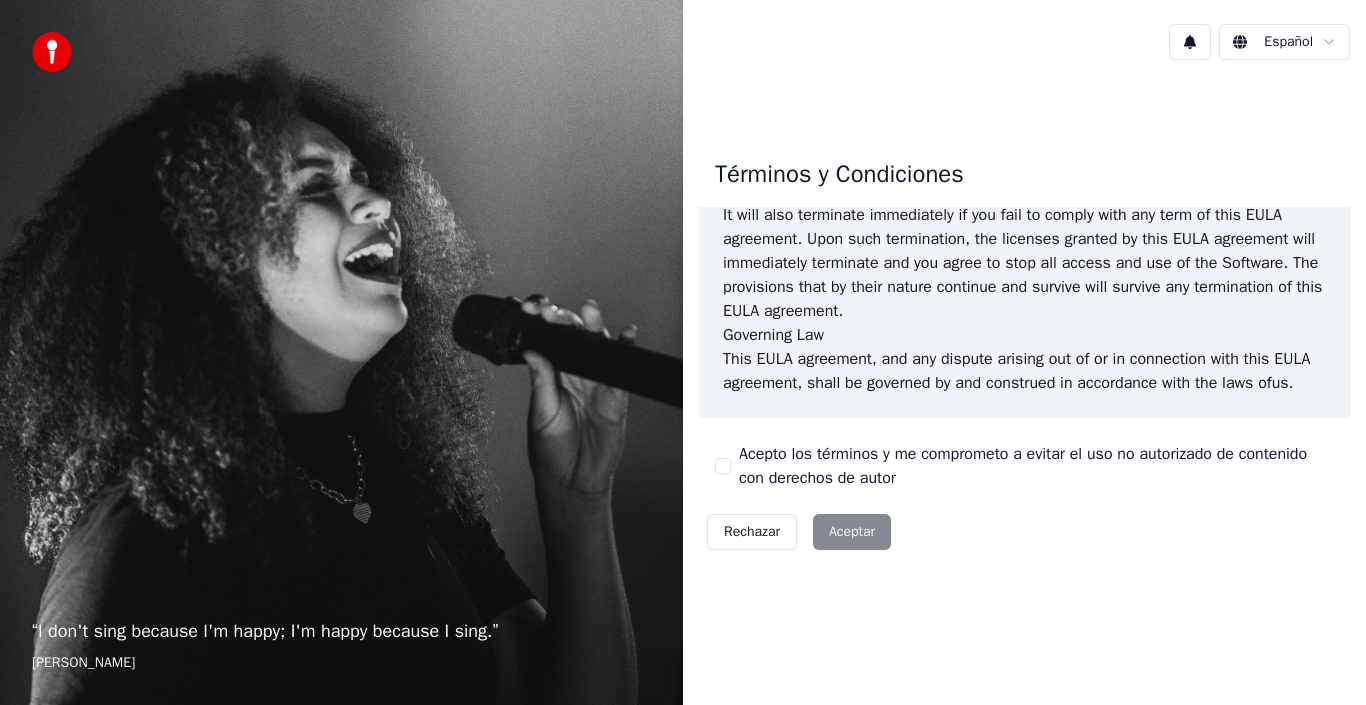 click on "Acepto los términos y me comprometo a evitar el uso no autorizado de contenido con derechos de autor" at bounding box center (723, 466) 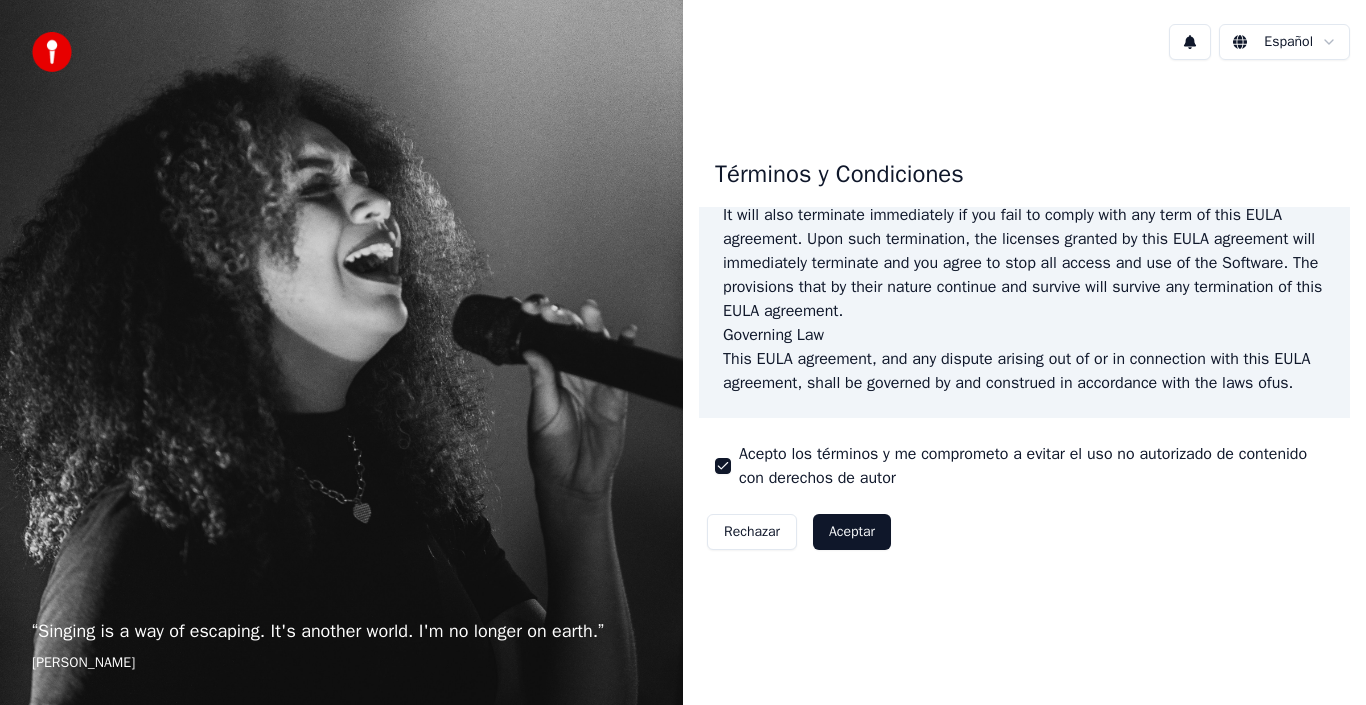 click on "Aceptar" at bounding box center (852, 532) 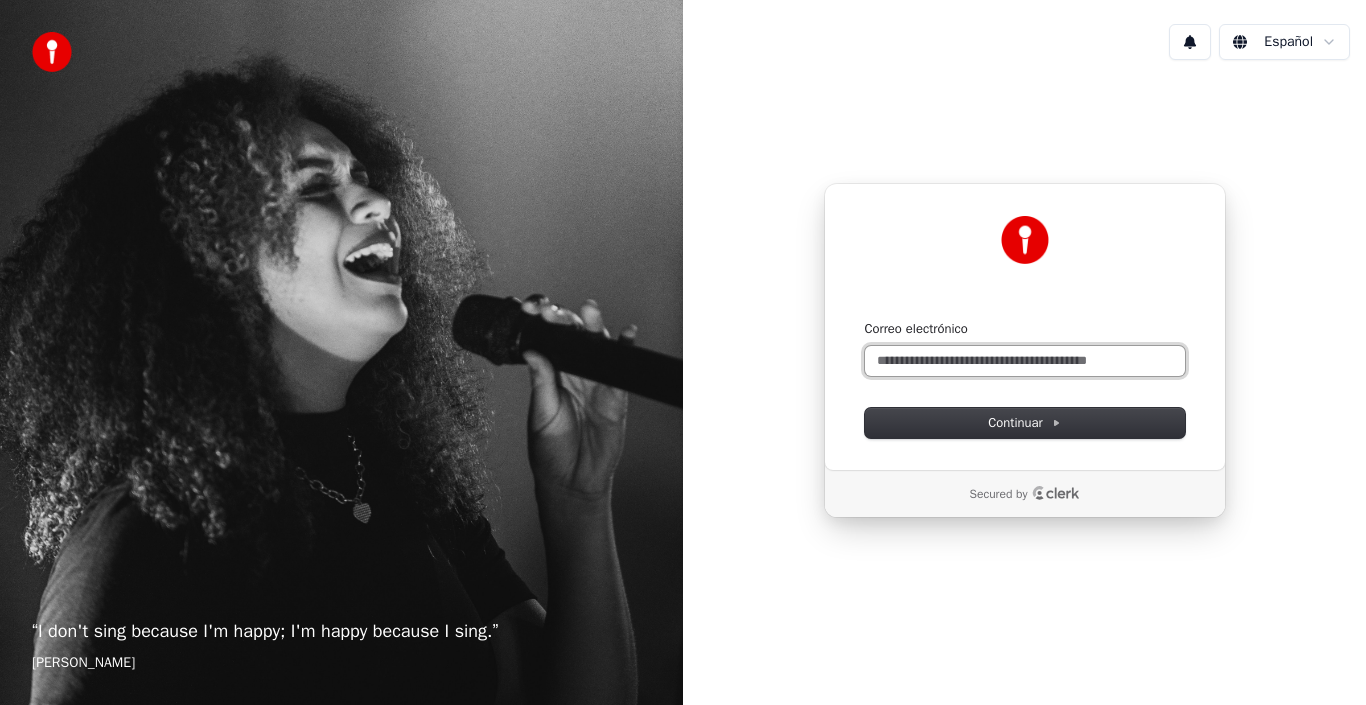 click on "Correo electrónico" at bounding box center [1025, 361] 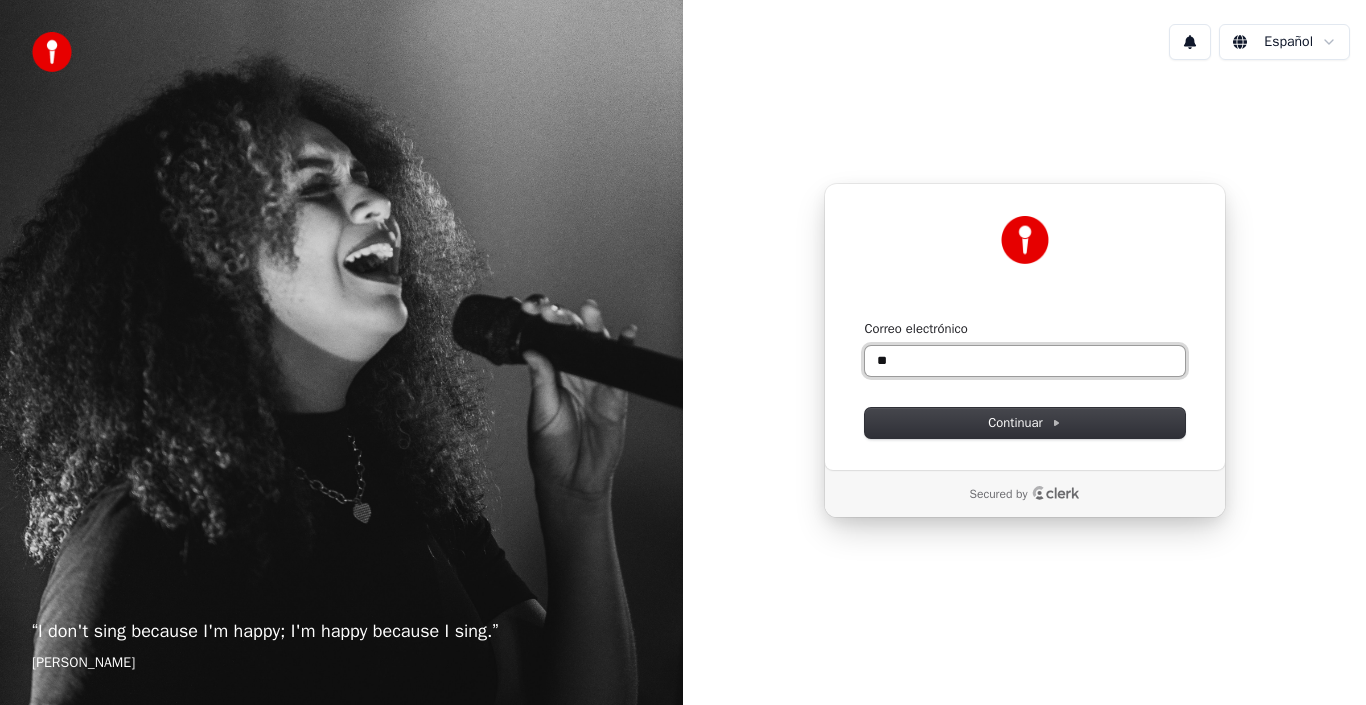 type on "*" 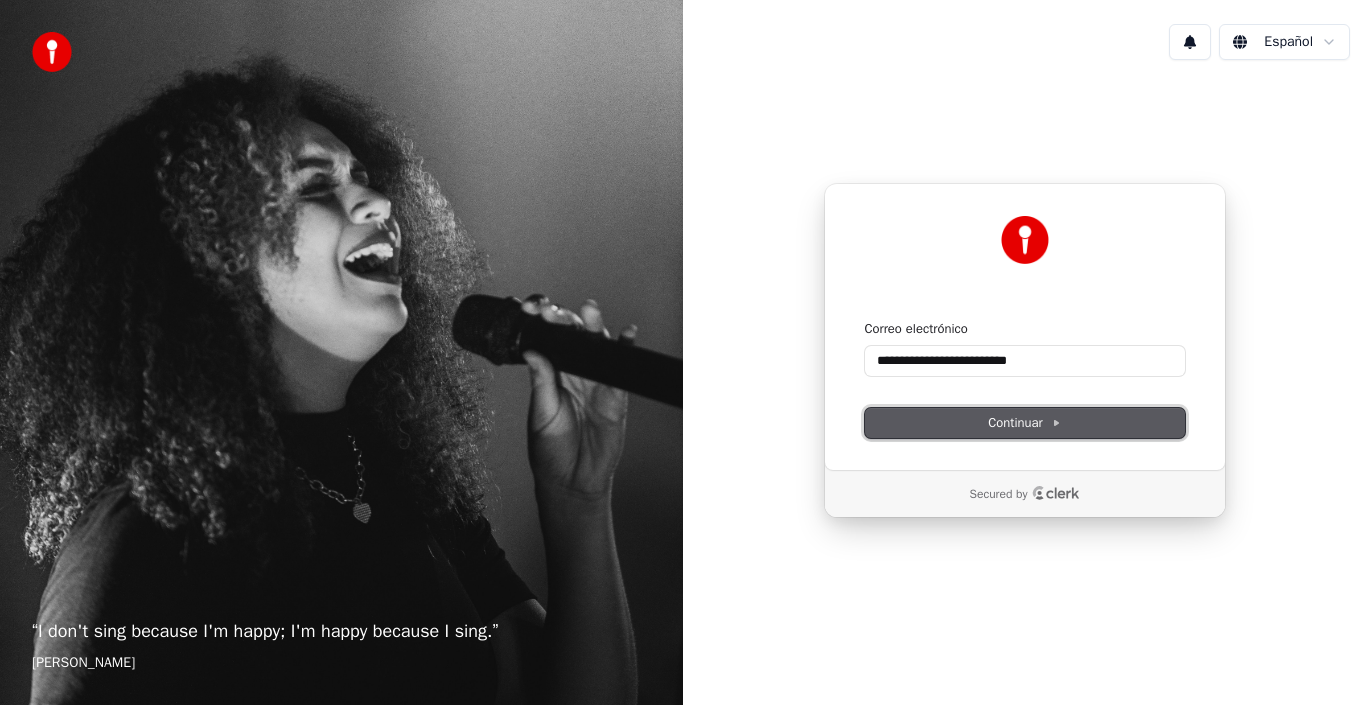 click on "Continuar" at bounding box center (1024, 423) 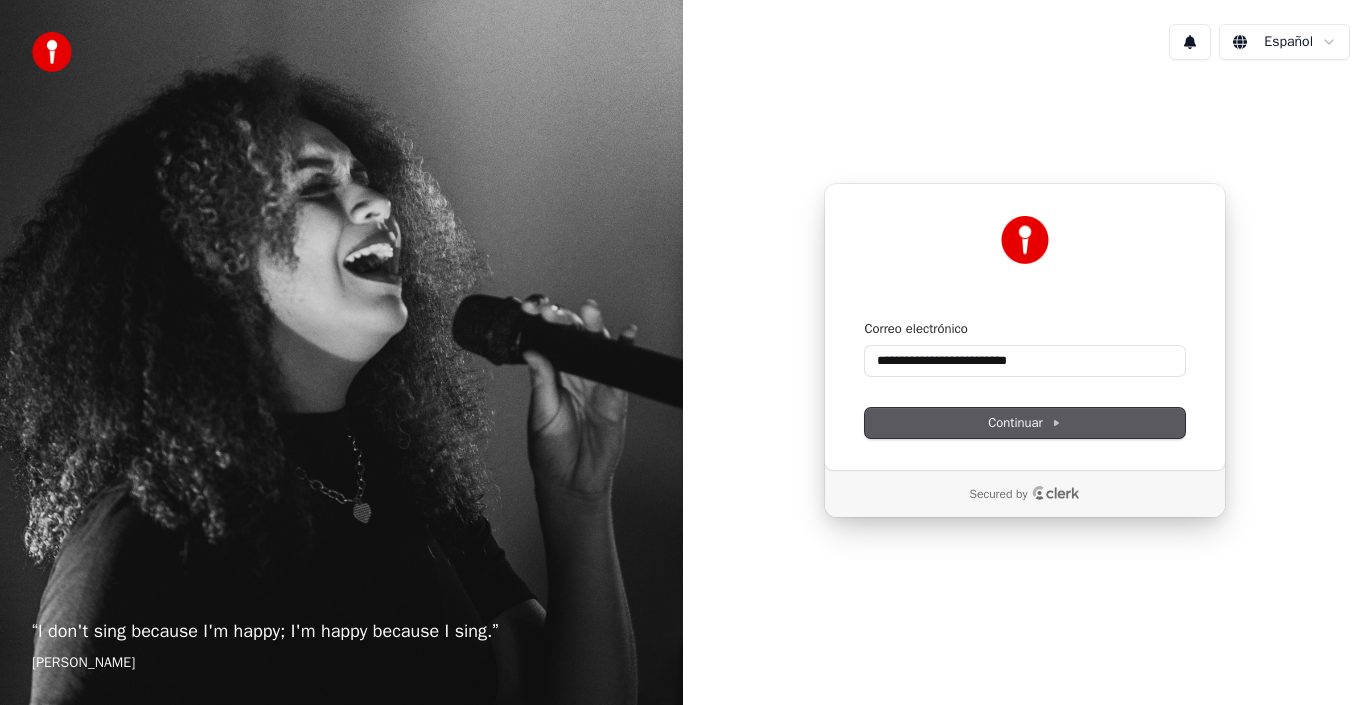 type on "**********" 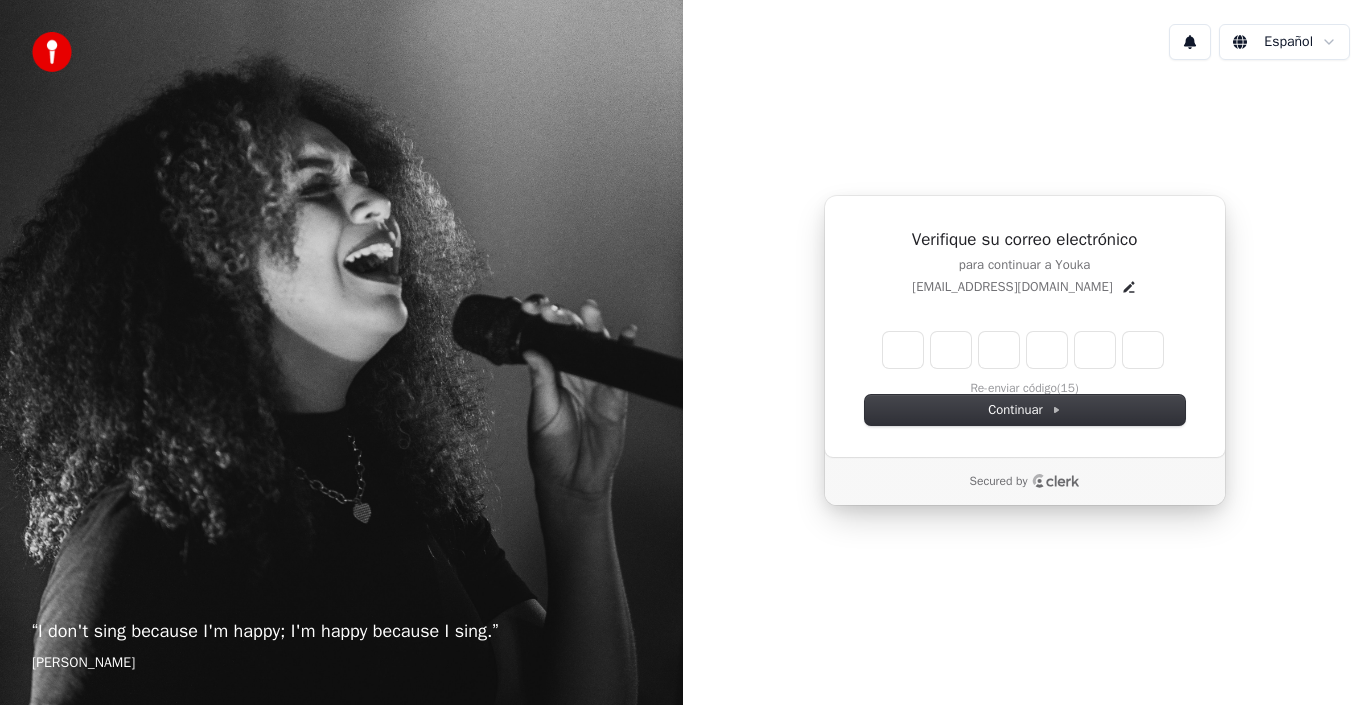 type on "*" 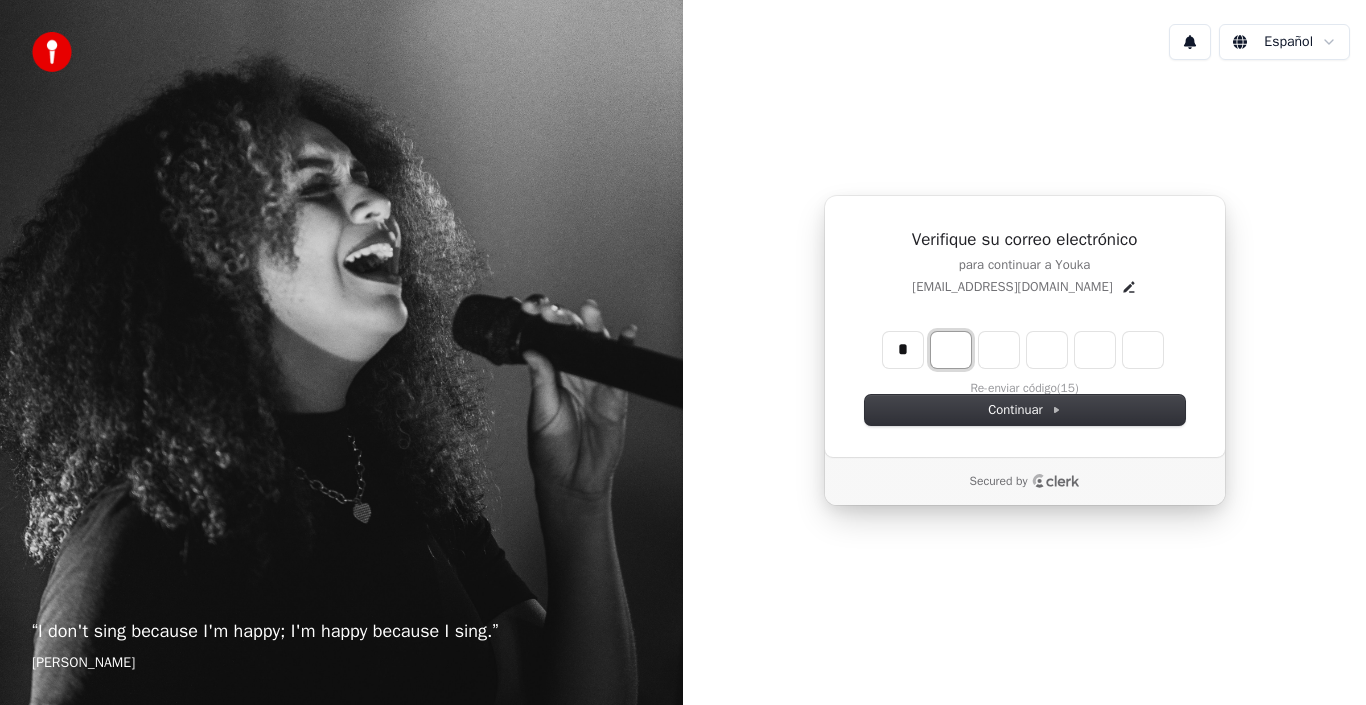 type on "*" 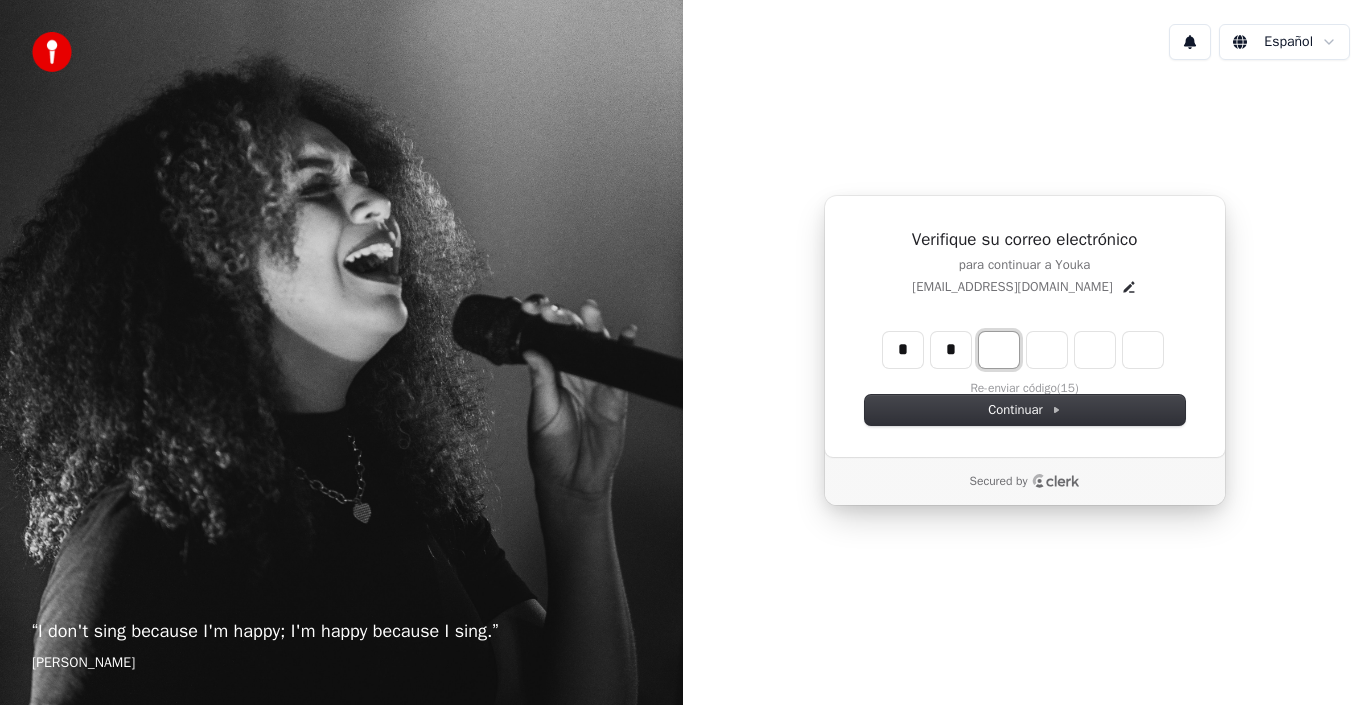 type on "**" 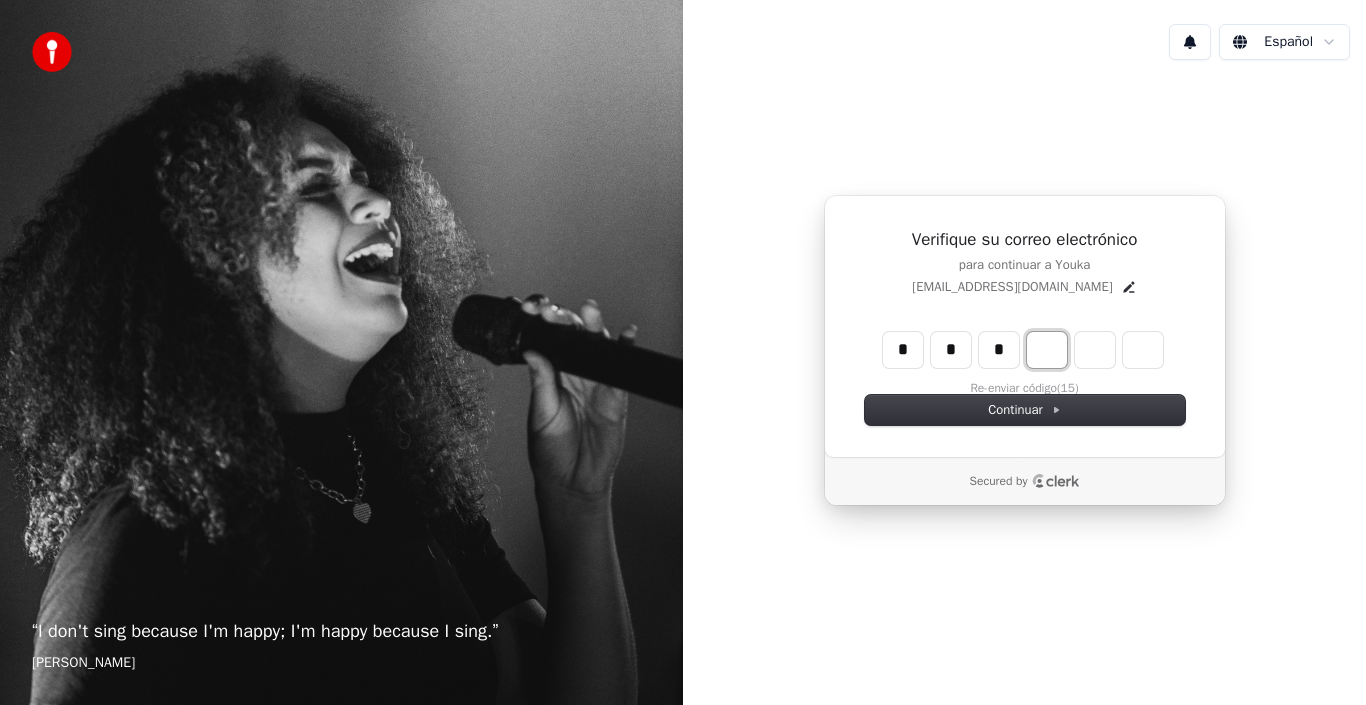 type on "***" 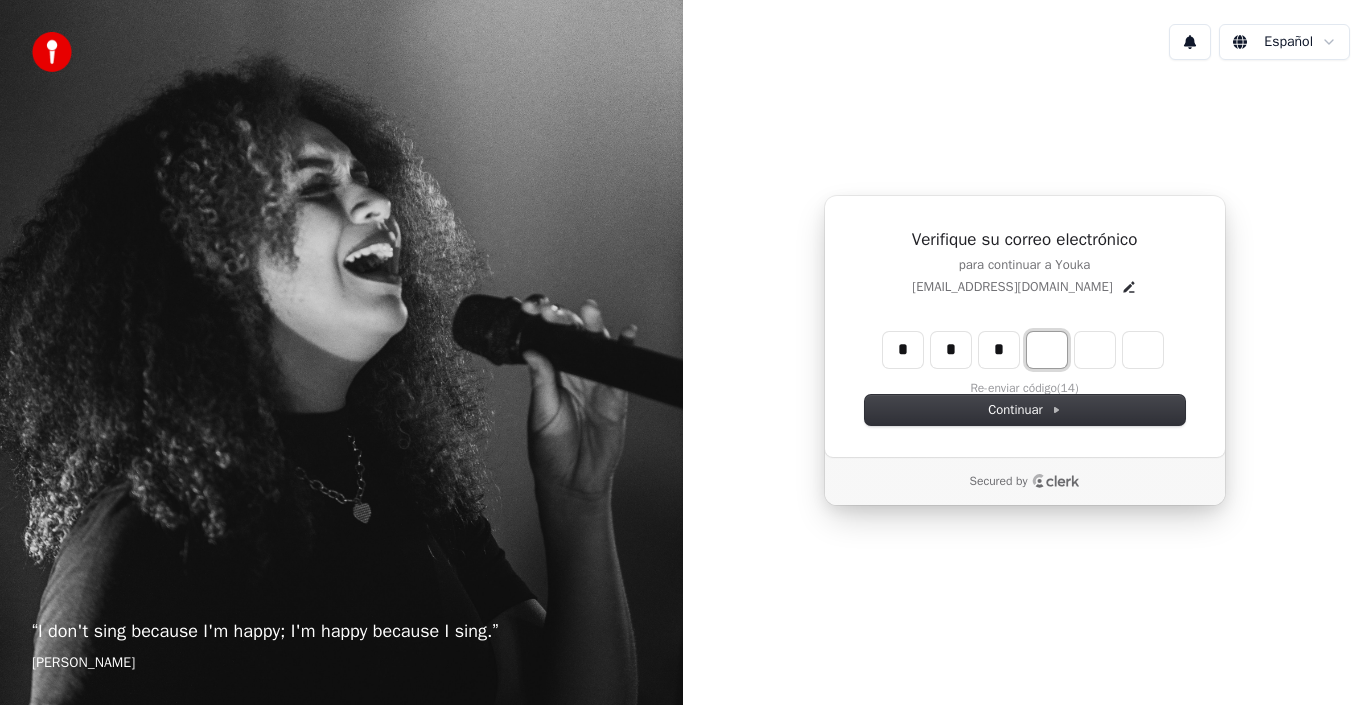 type on "*" 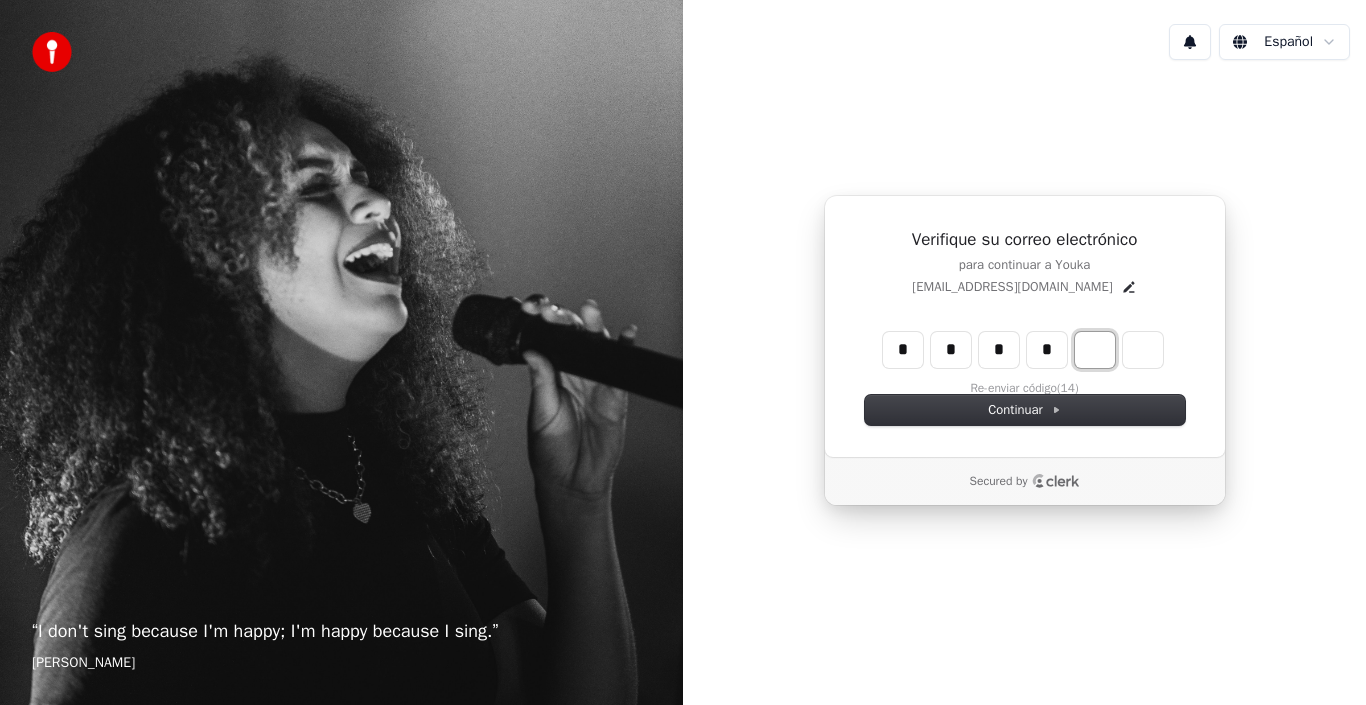 type on "****" 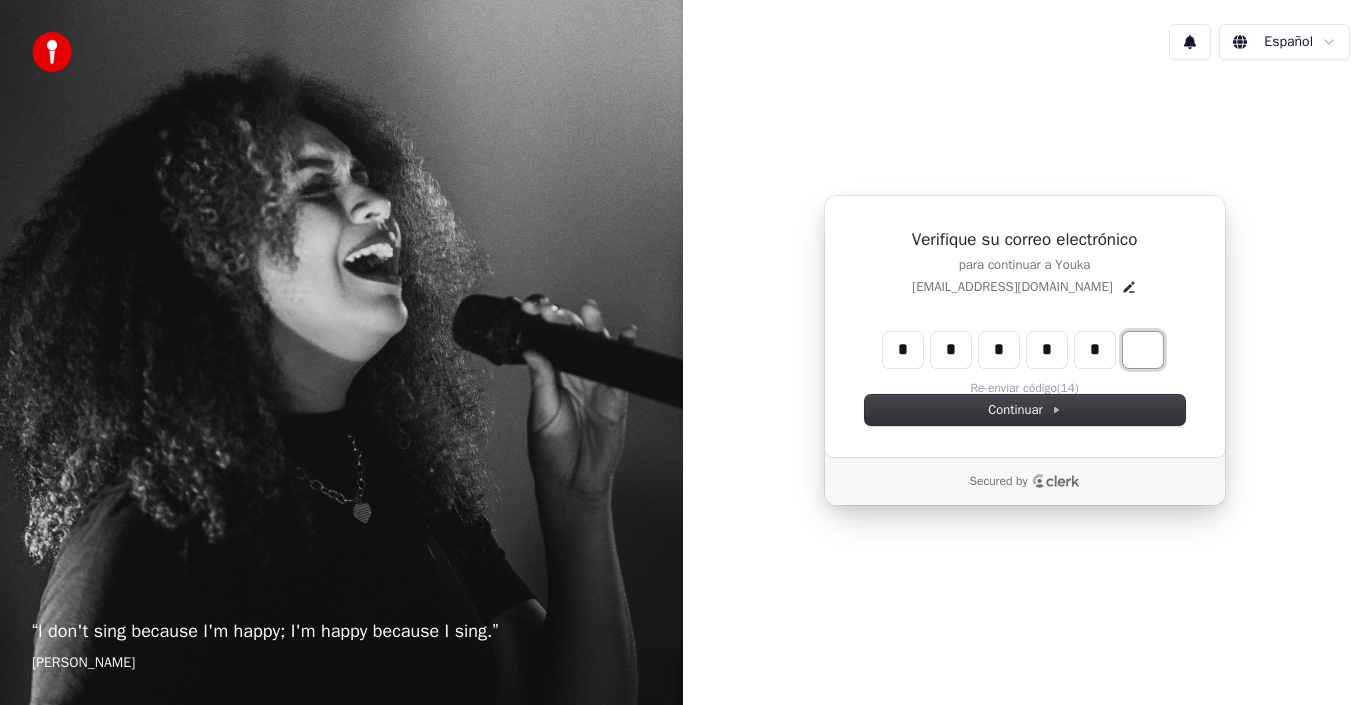 type on "******" 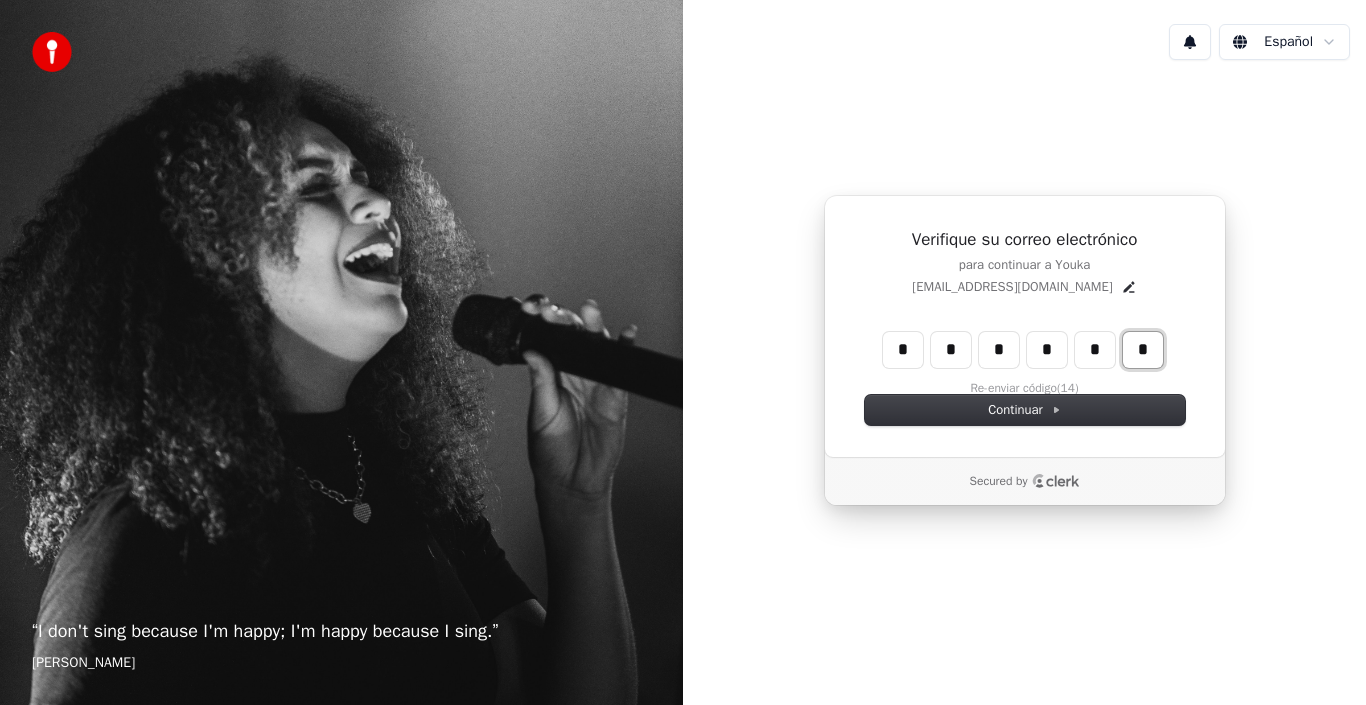 type on "*" 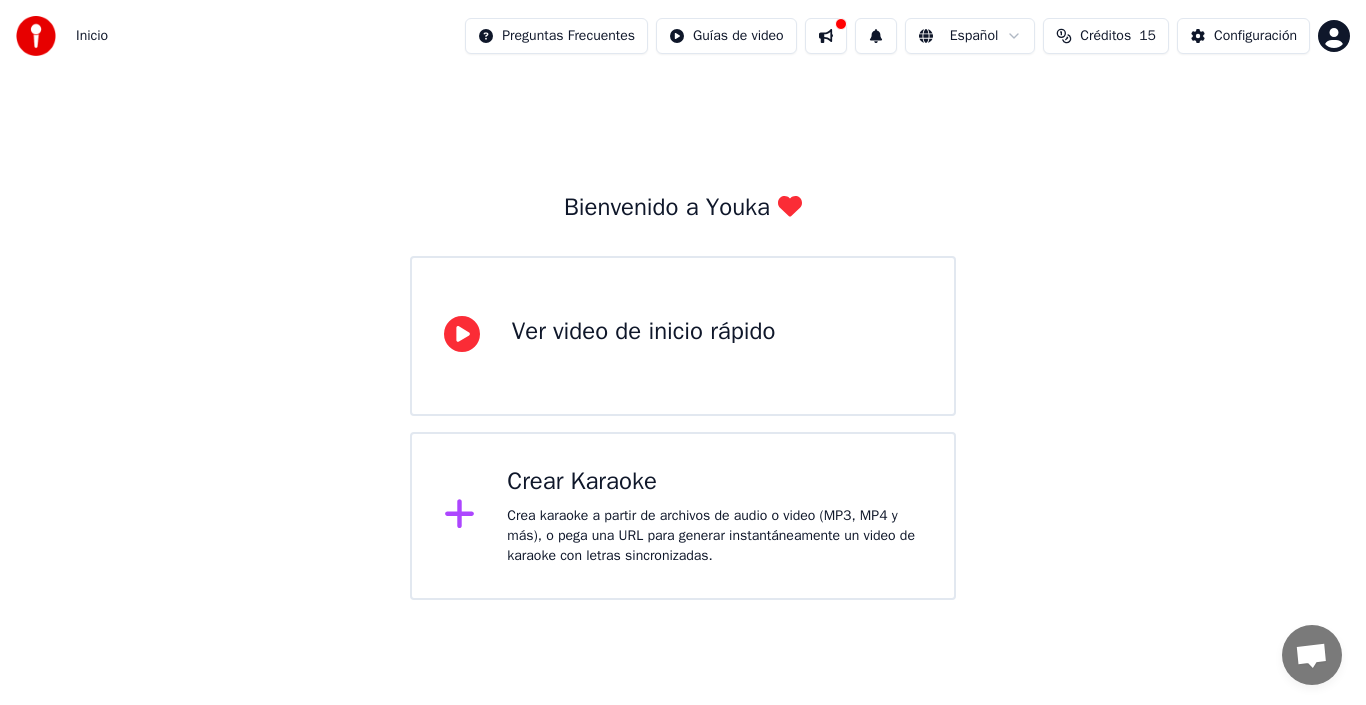 click on "Crear Karaoke" at bounding box center [714, 482] 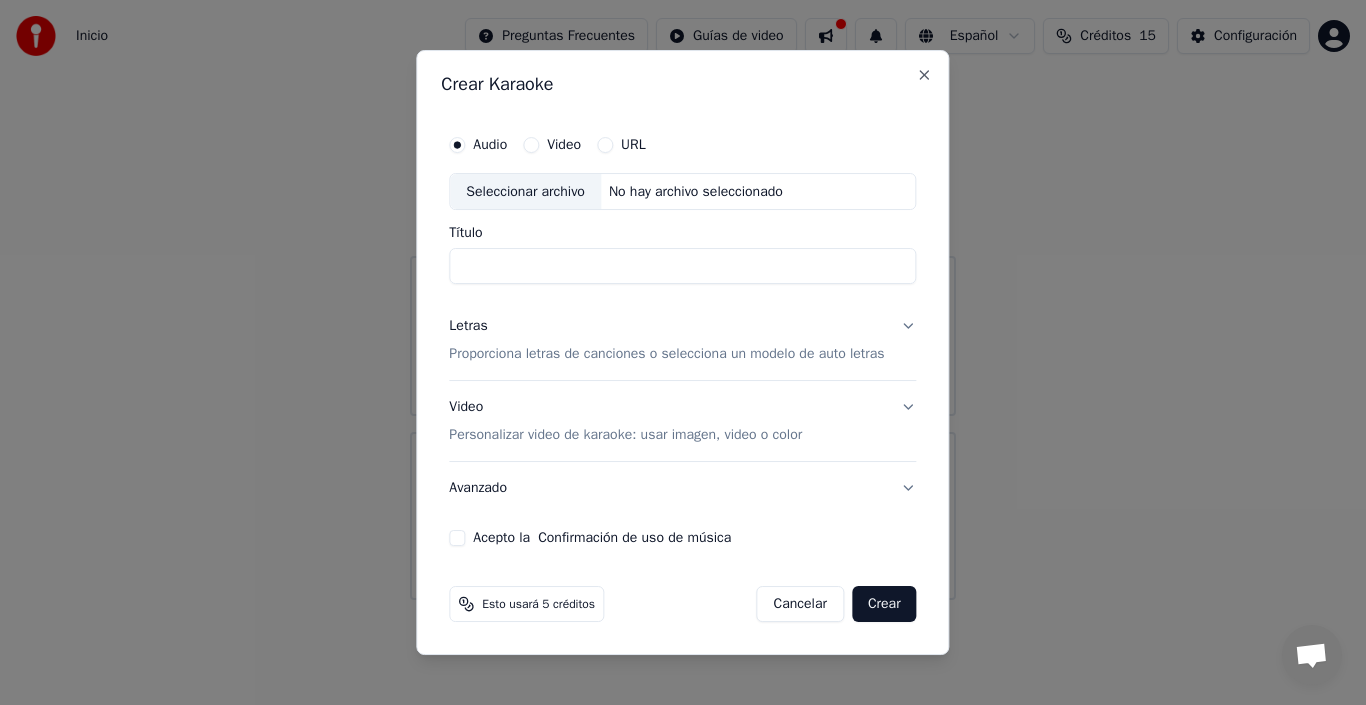 click on "Acepto la   Confirmación de uso de música" at bounding box center [457, 538] 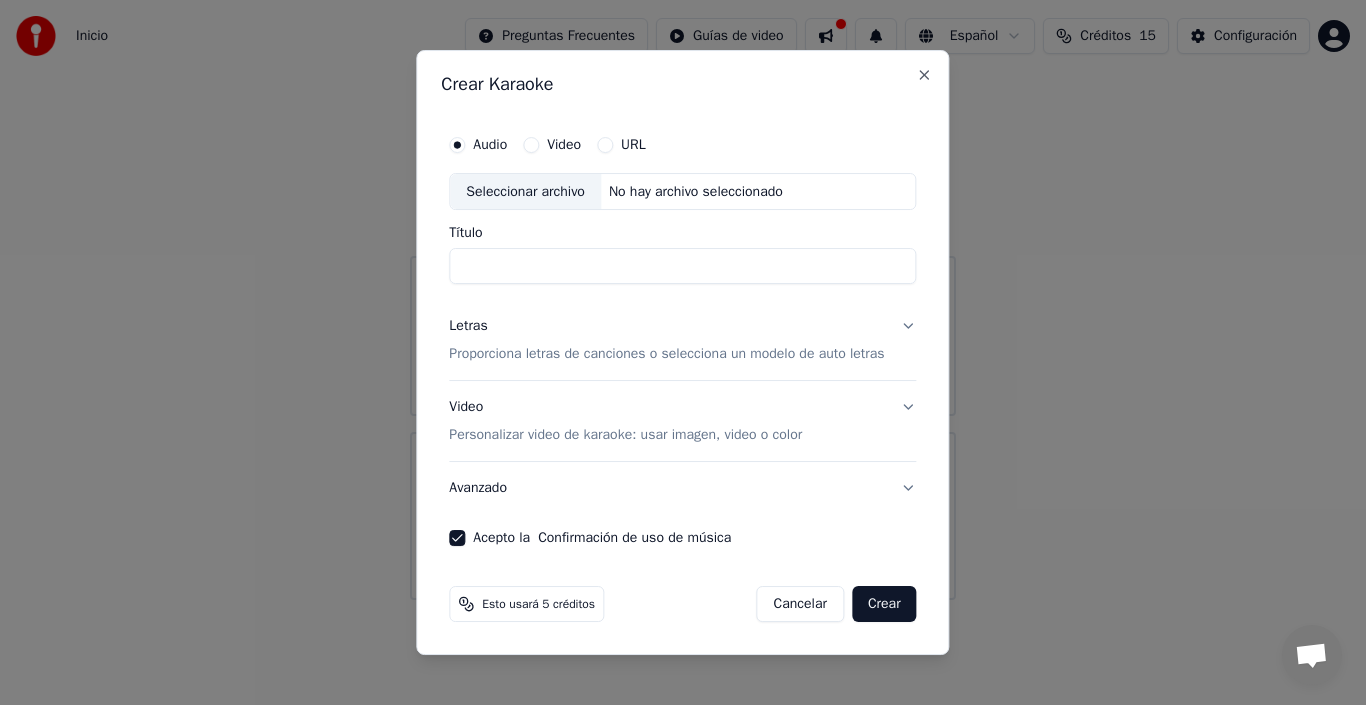 click on "URL" at bounding box center (605, 145) 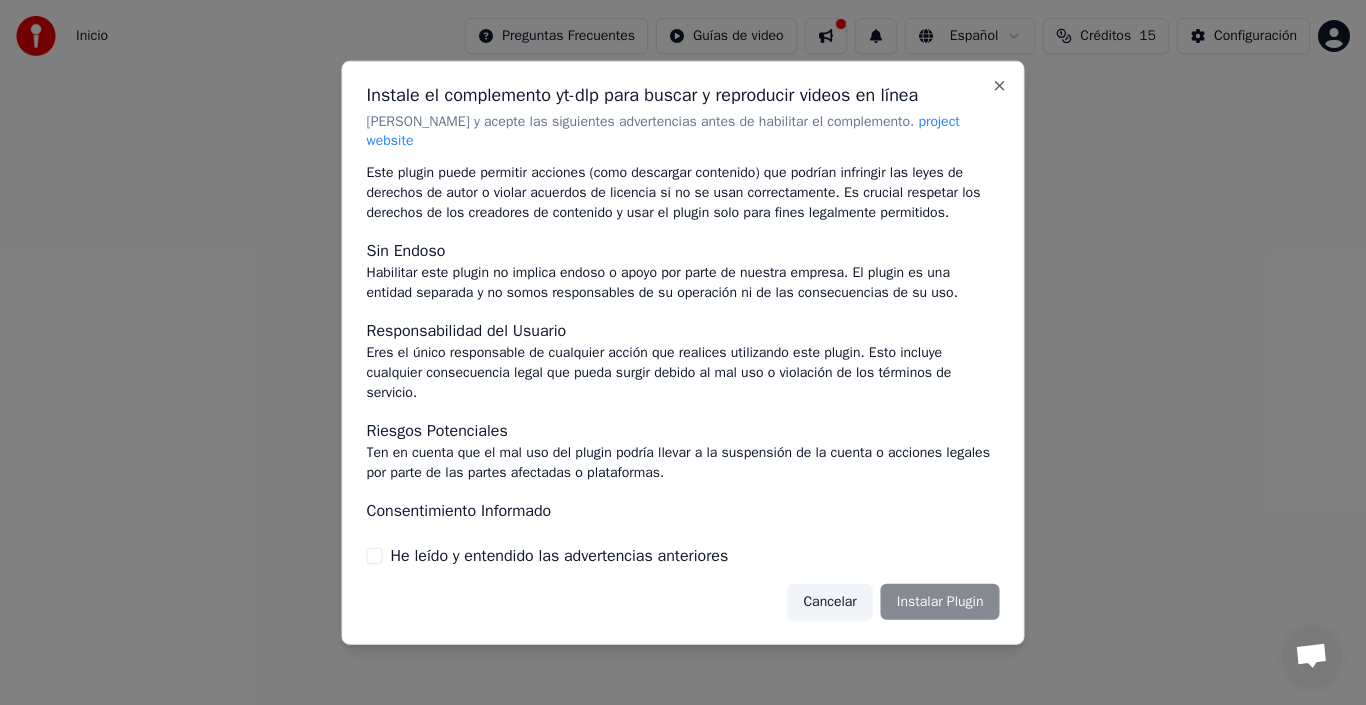 scroll, scrollTop: 151, scrollLeft: 0, axis: vertical 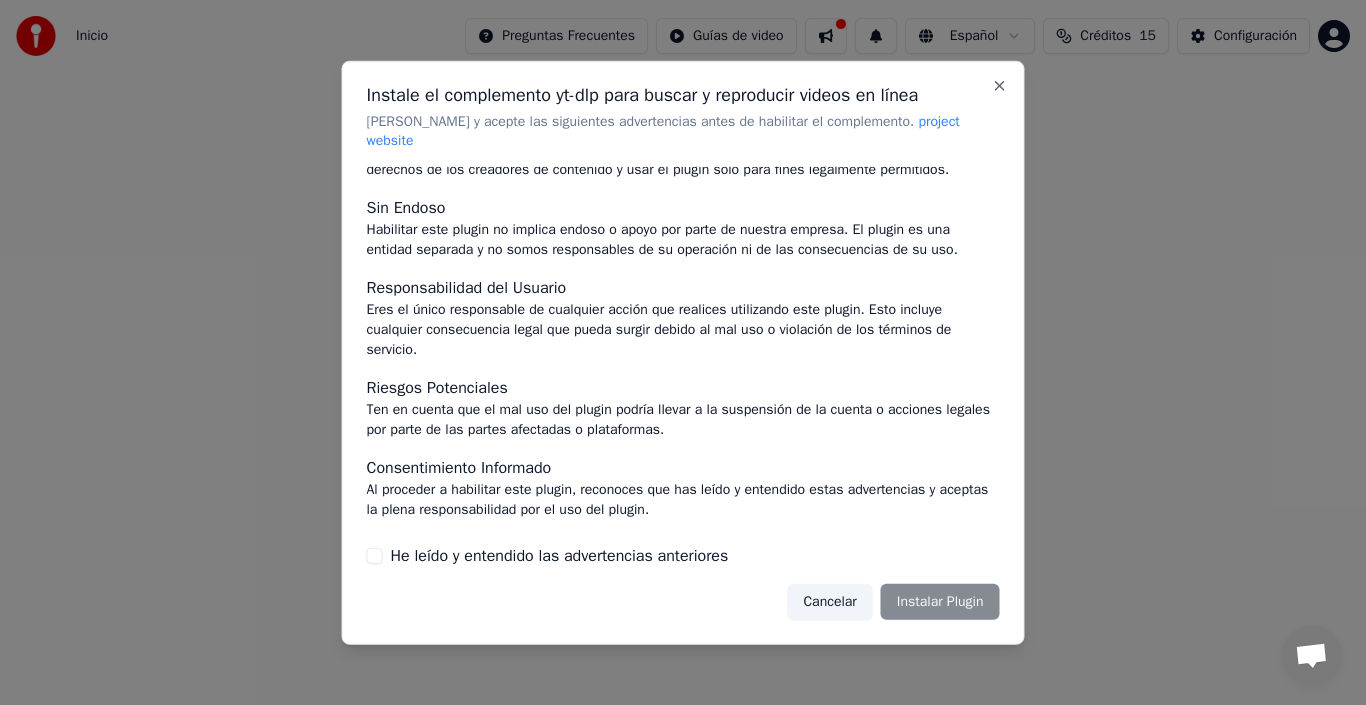 click on "He leído y entendido las advertencias anteriores" at bounding box center [375, 556] 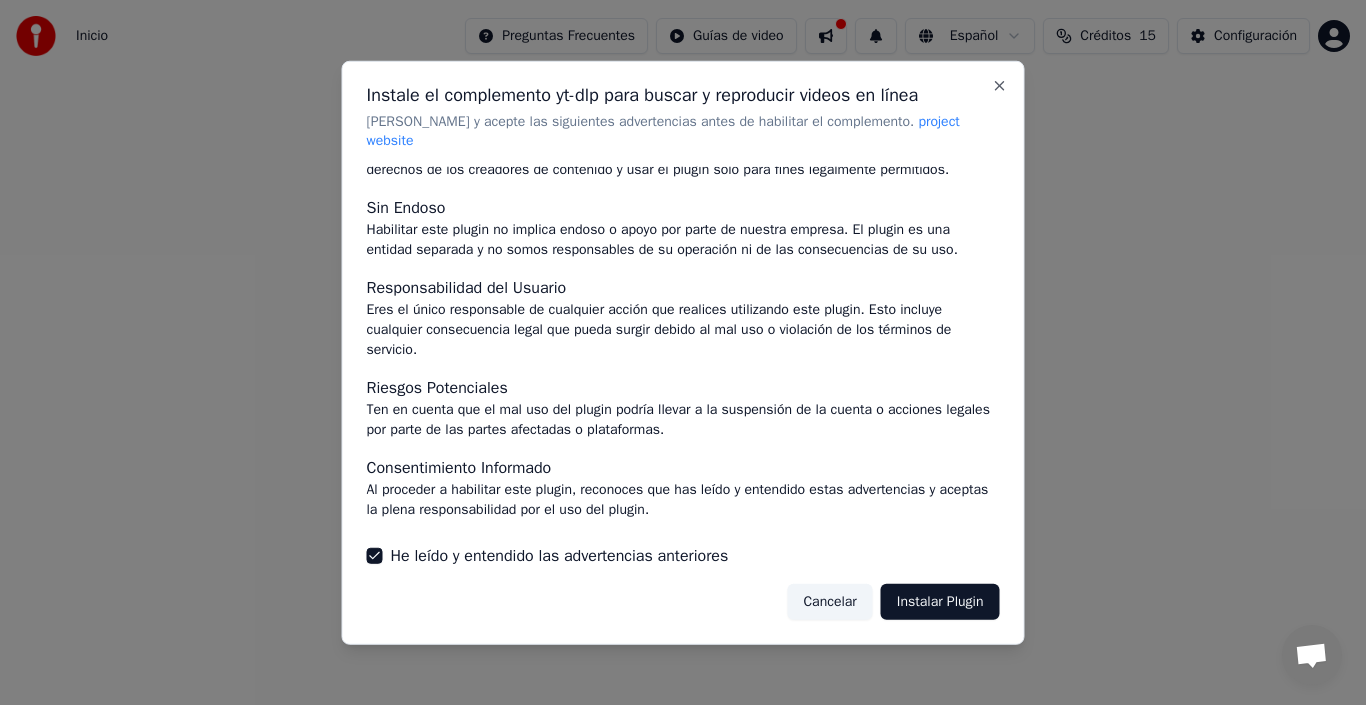 click on "Instalar Plugin" at bounding box center (940, 602) 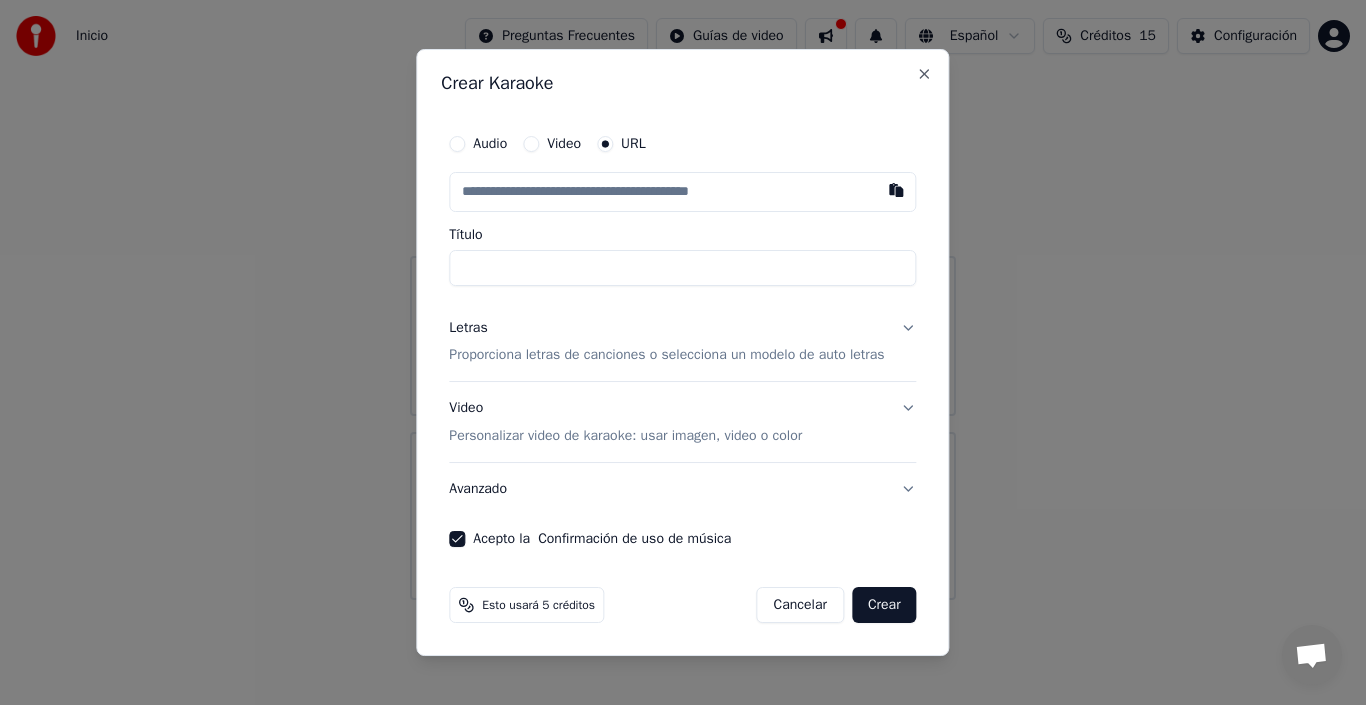 paste on "**********" 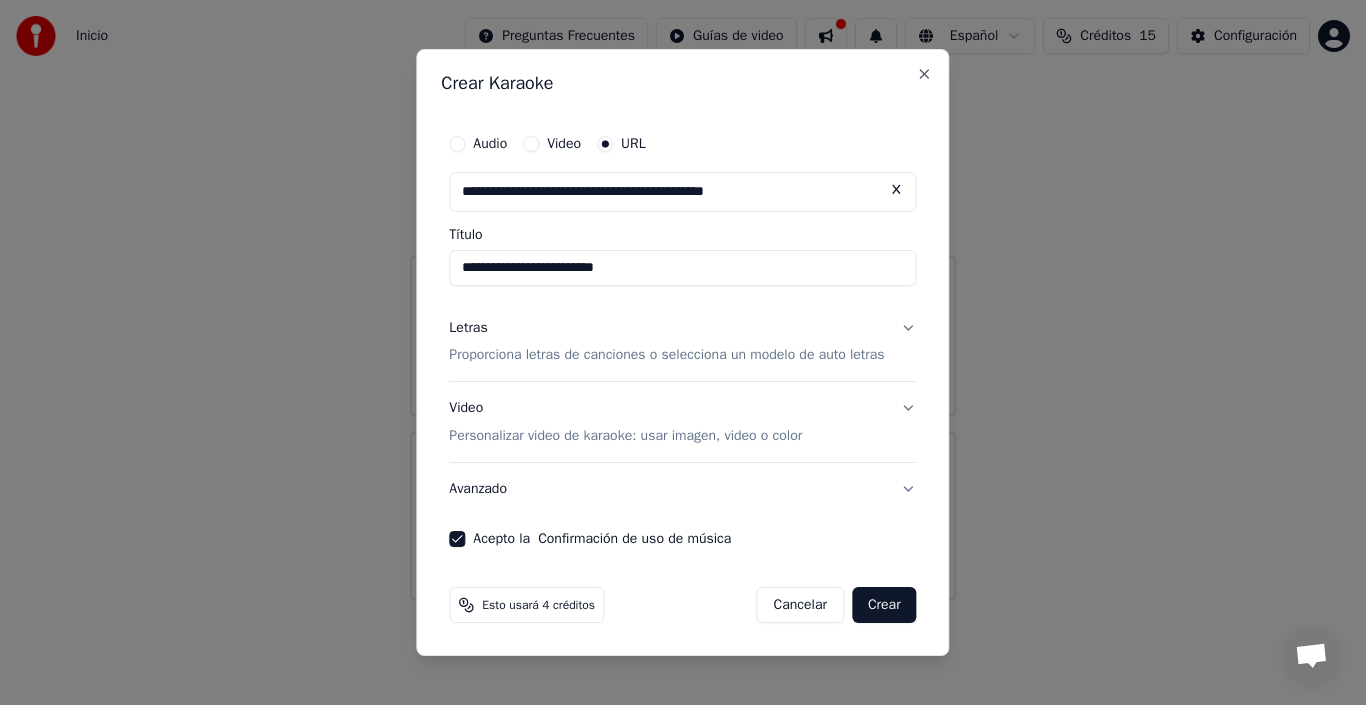 type on "**********" 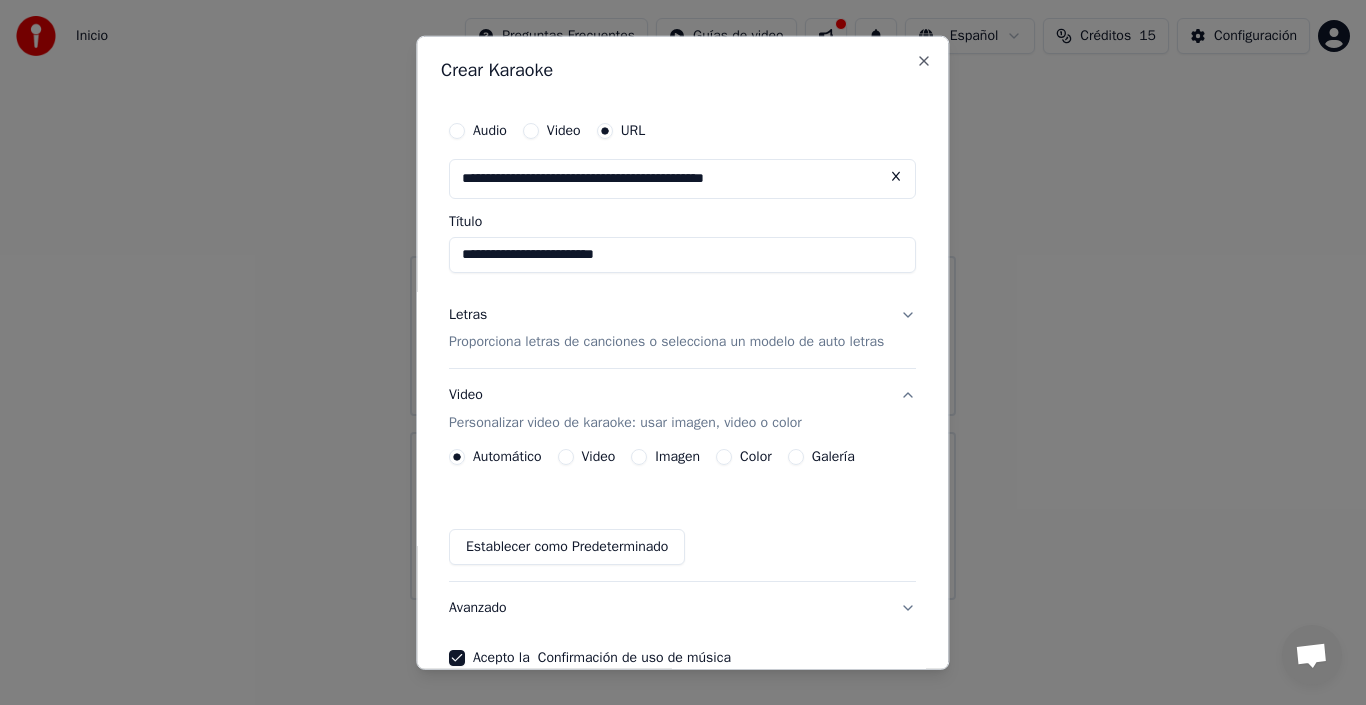 click on "Color" at bounding box center [724, 457] 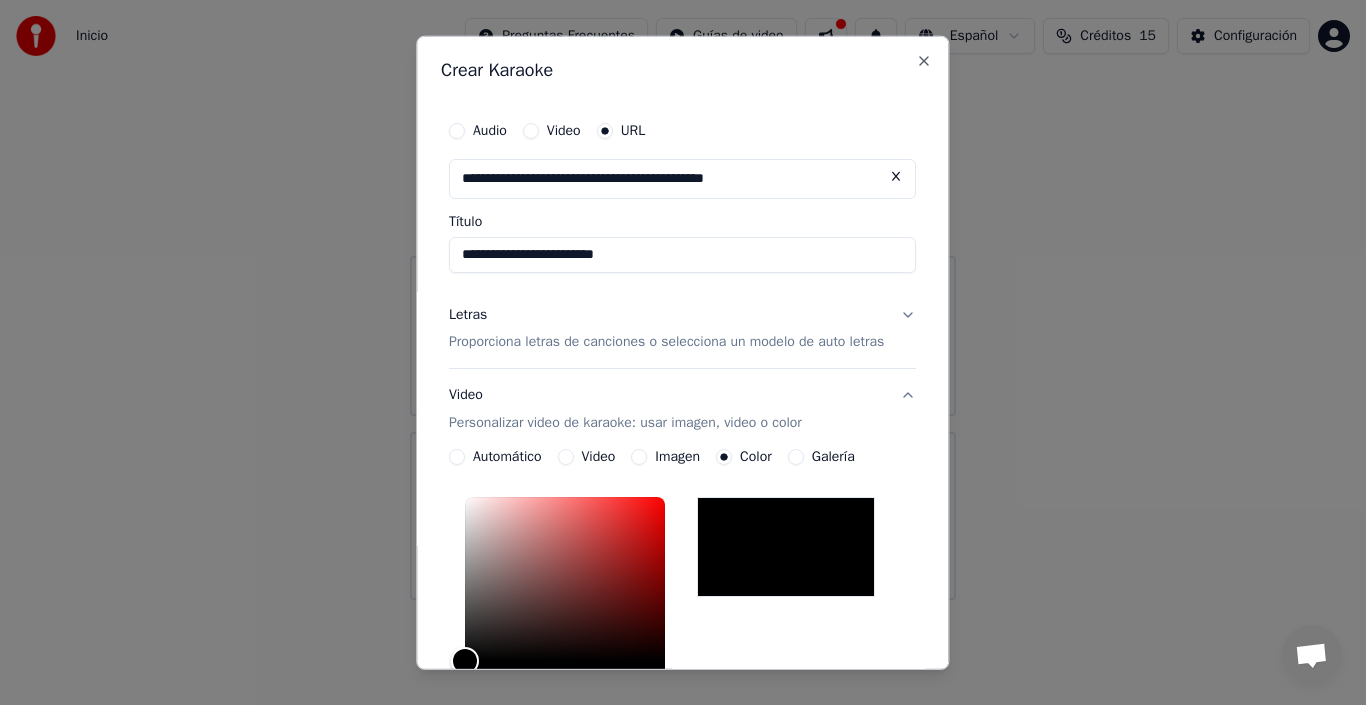 click at bounding box center [786, 547] 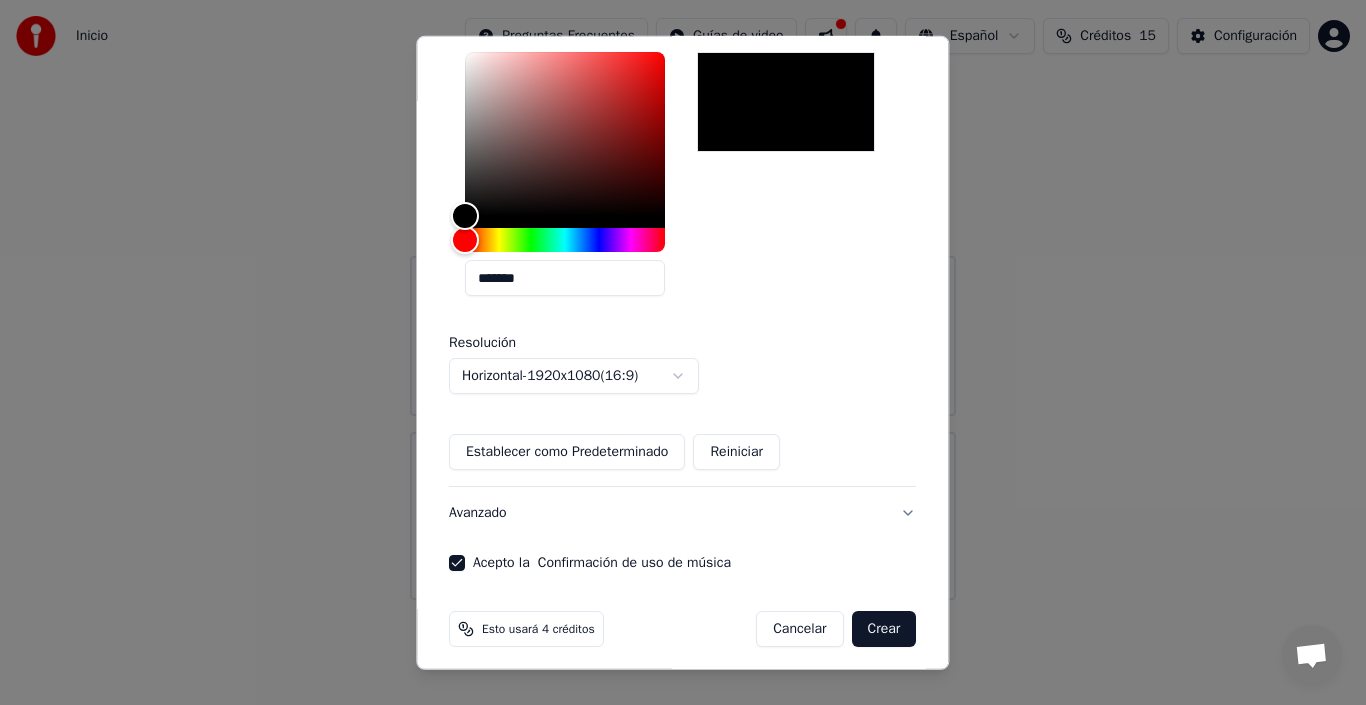 scroll, scrollTop: 455, scrollLeft: 0, axis: vertical 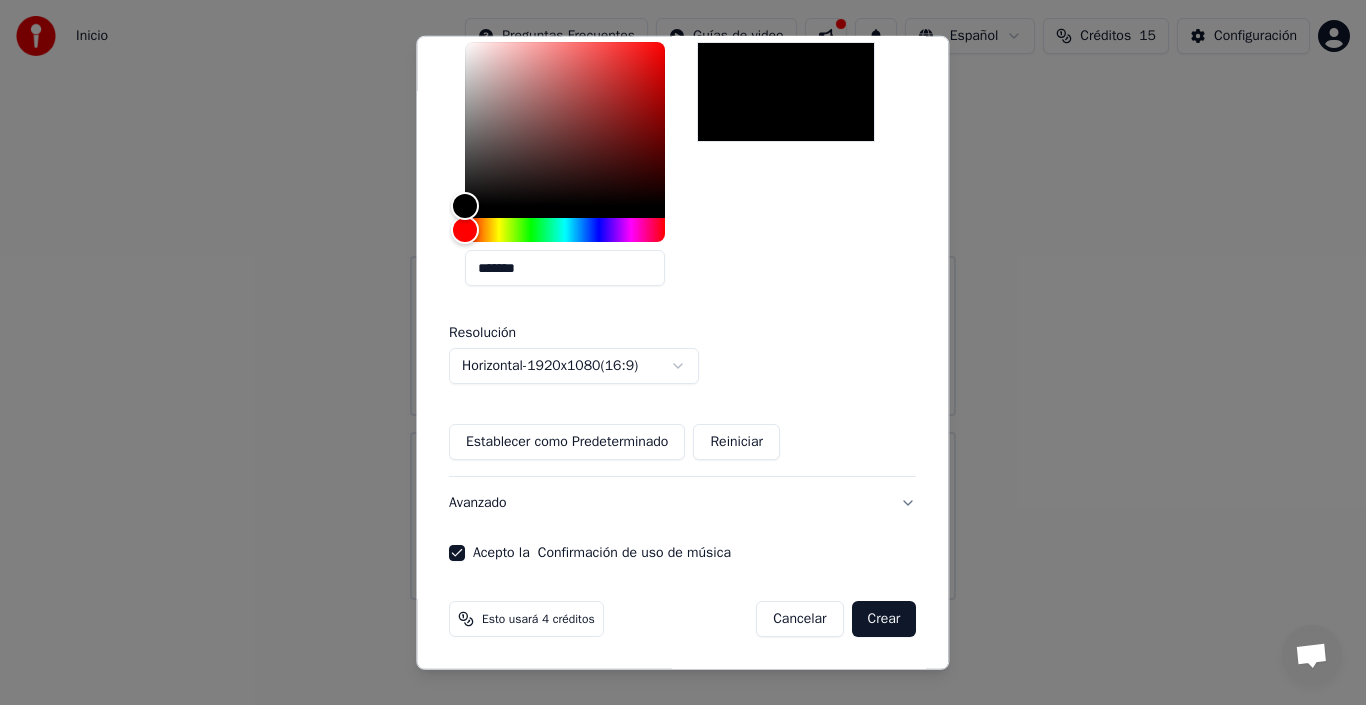 click on "Crear" at bounding box center [884, 619] 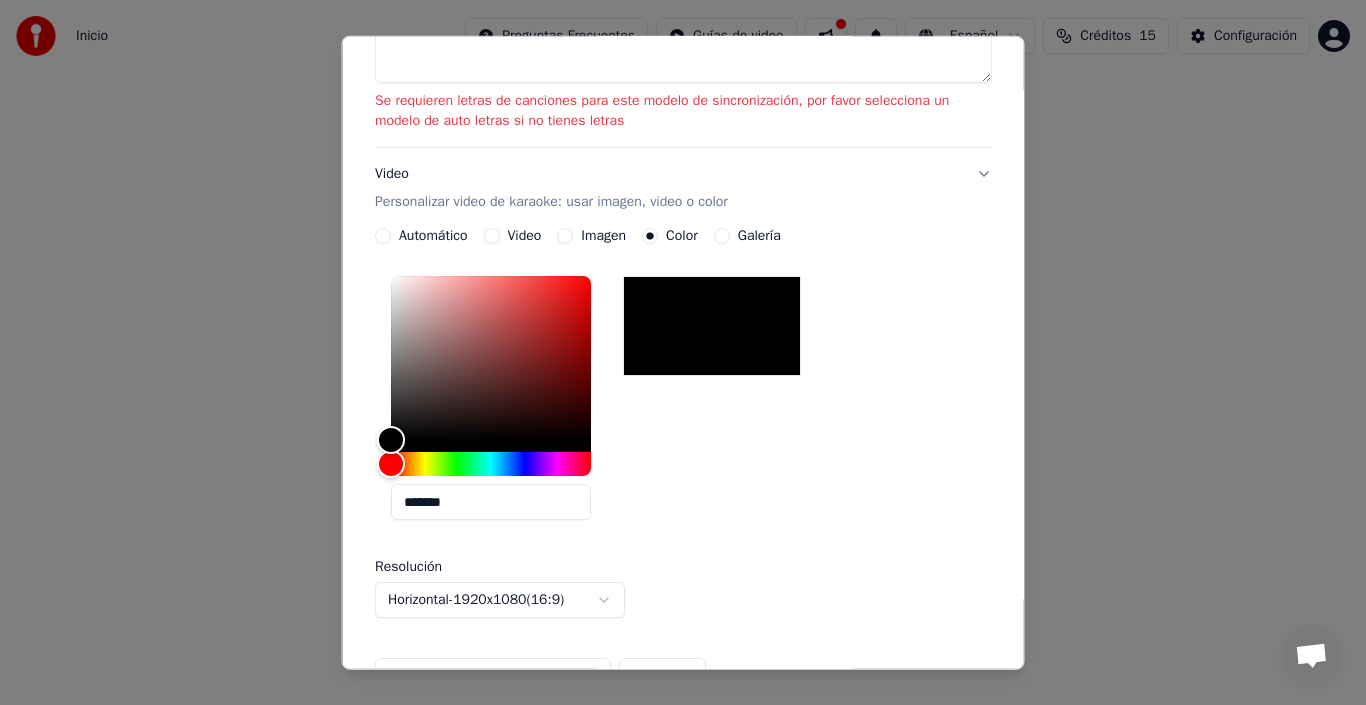 scroll, scrollTop: 207, scrollLeft: 0, axis: vertical 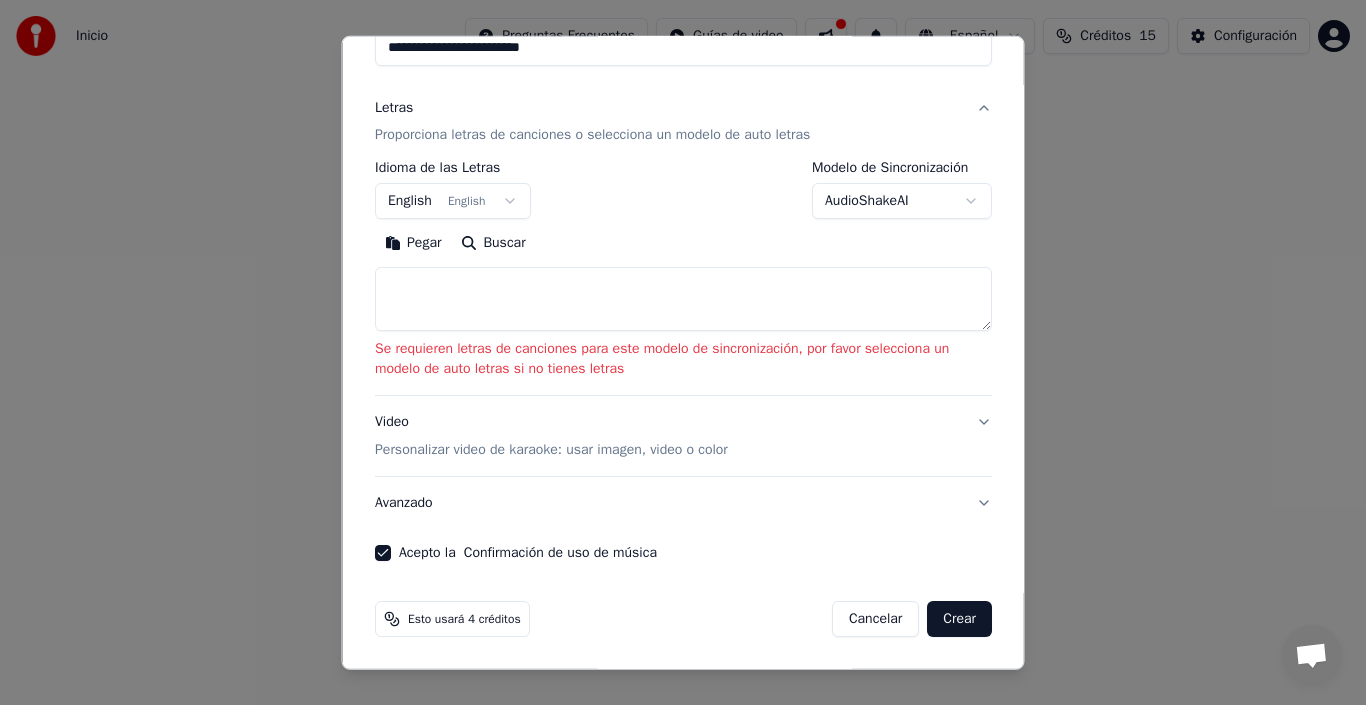click at bounding box center (683, 299) 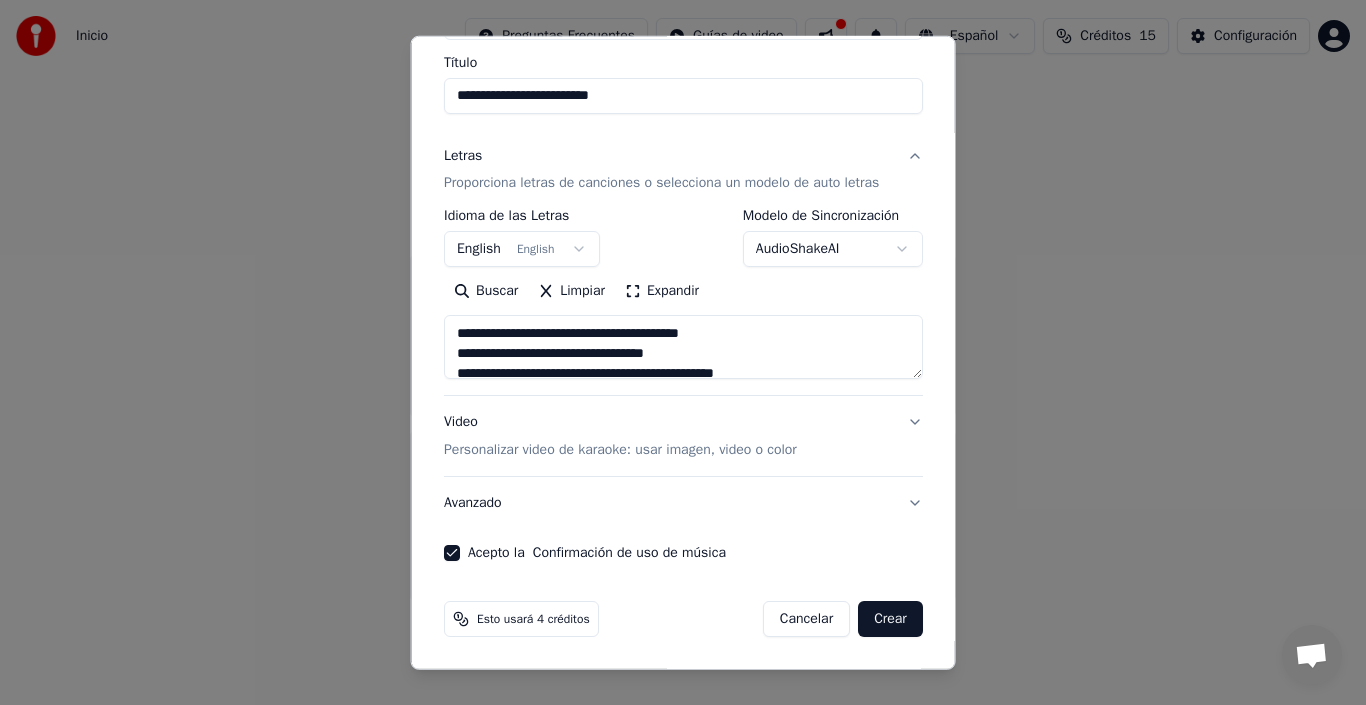 scroll, scrollTop: 845, scrollLeft: 0, axis: vertical 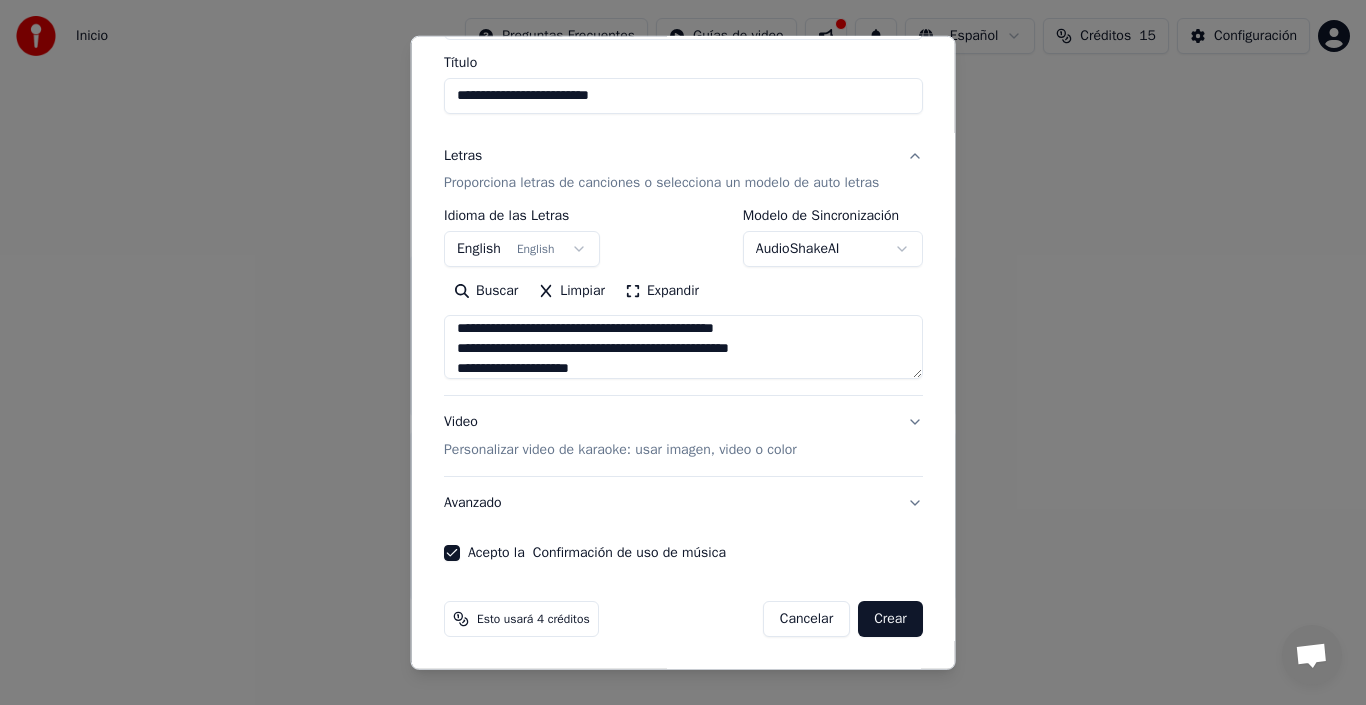 type on "**********" 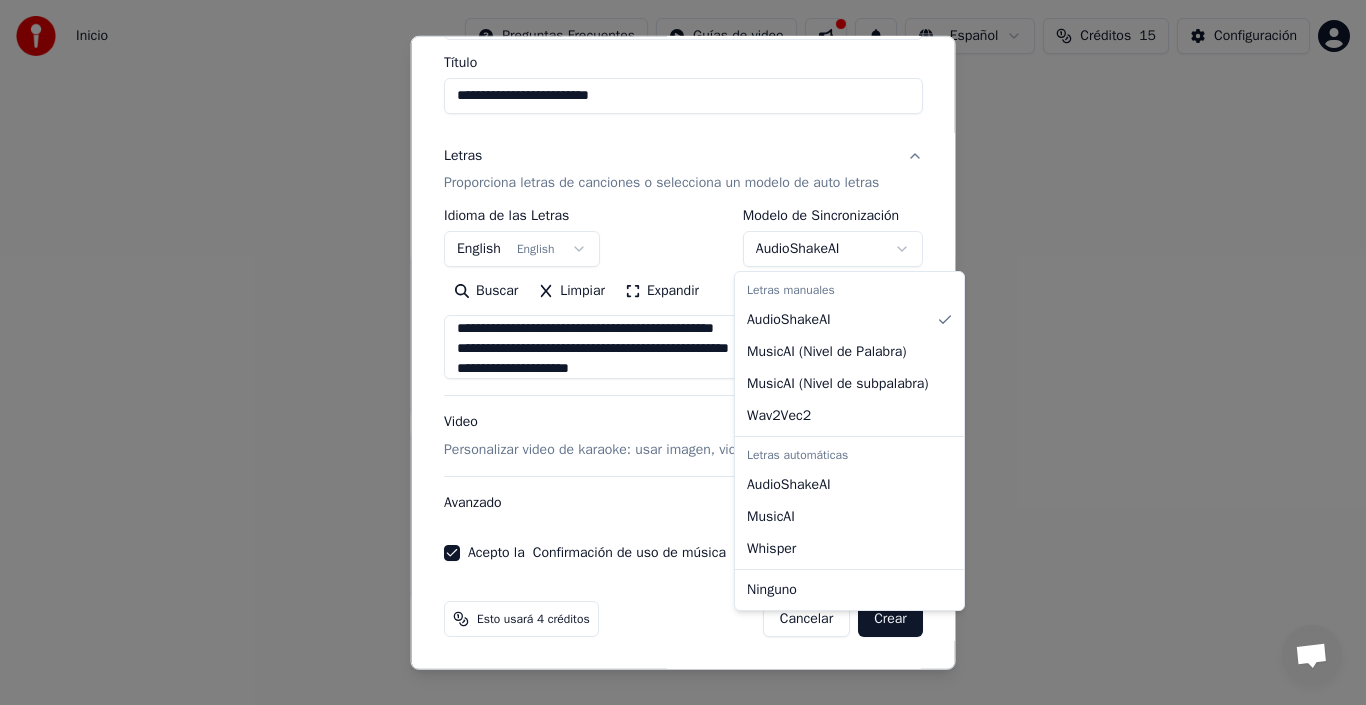 click at bounding box center (683, 352) 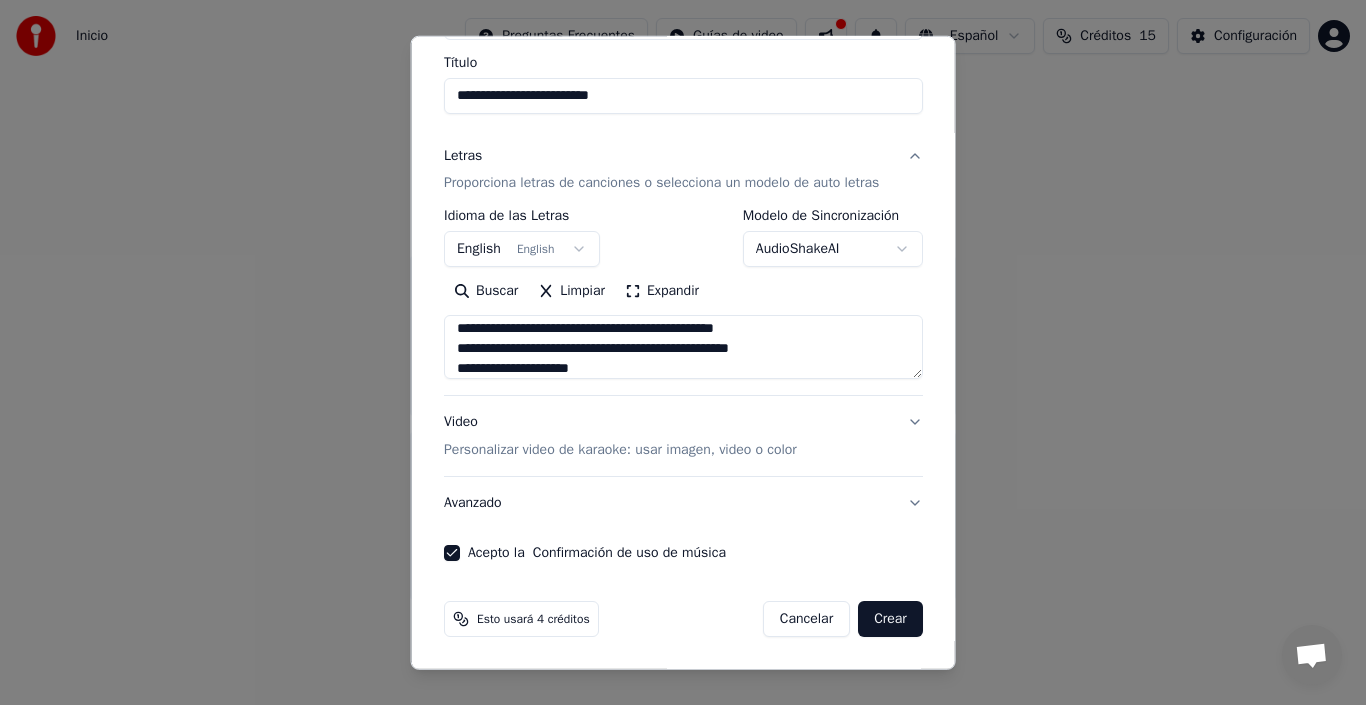 click on "Crear" at bounding box center (890, 619) 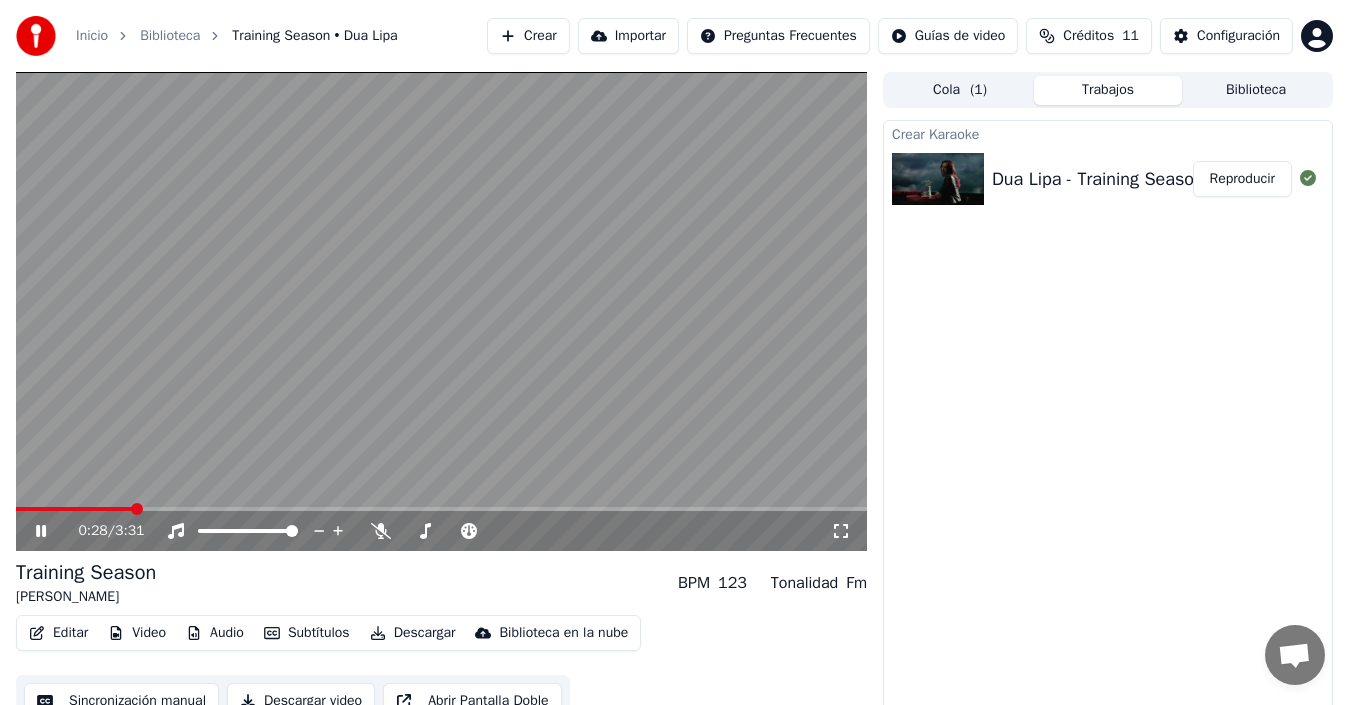 click 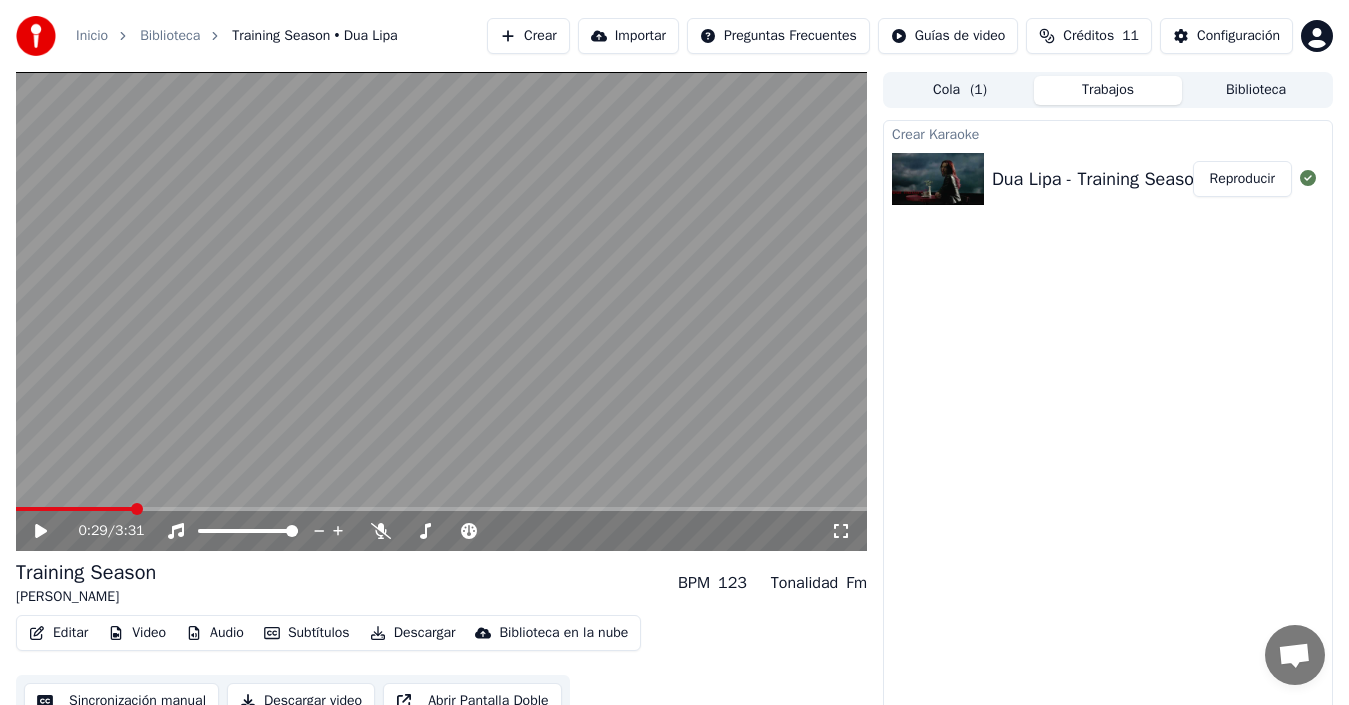 click on "Editar" at bounding box center [58, 633] 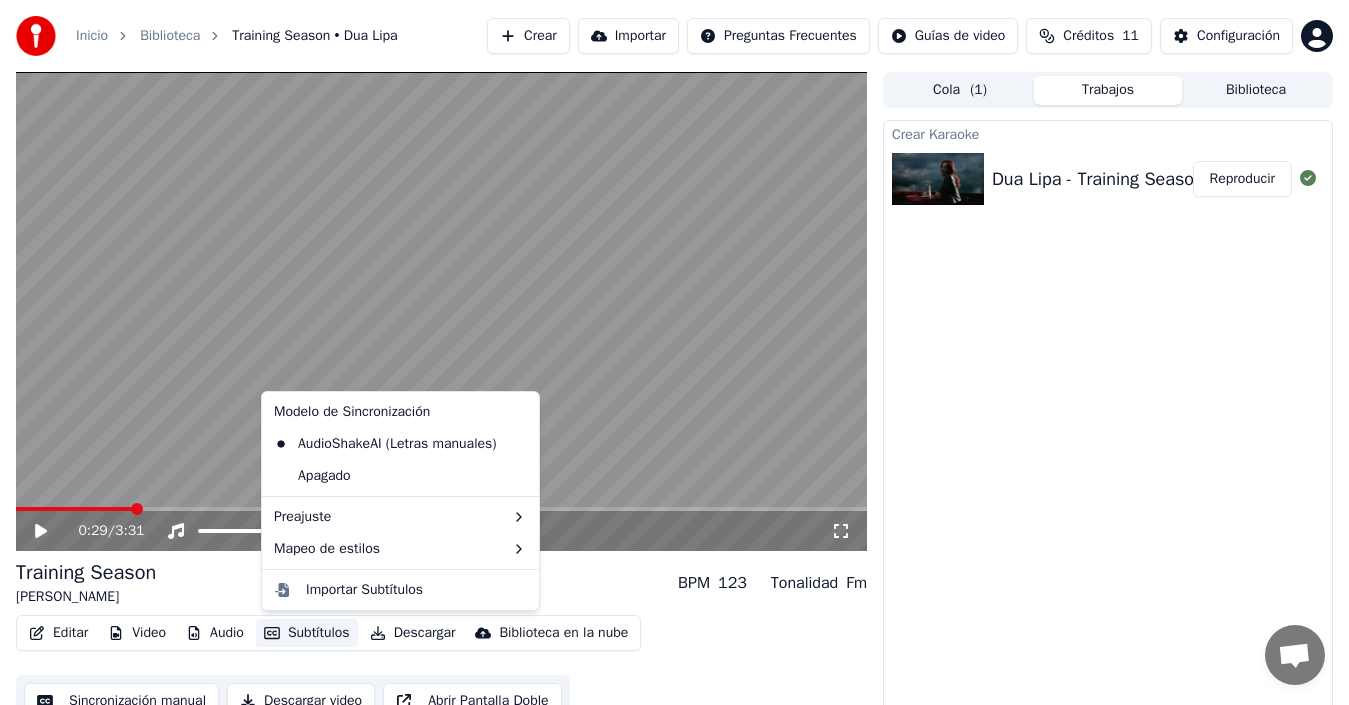 click on "Crear Karaoke Dua Lipa - Training Season Reproducir" at bounding box center [1108, 419] 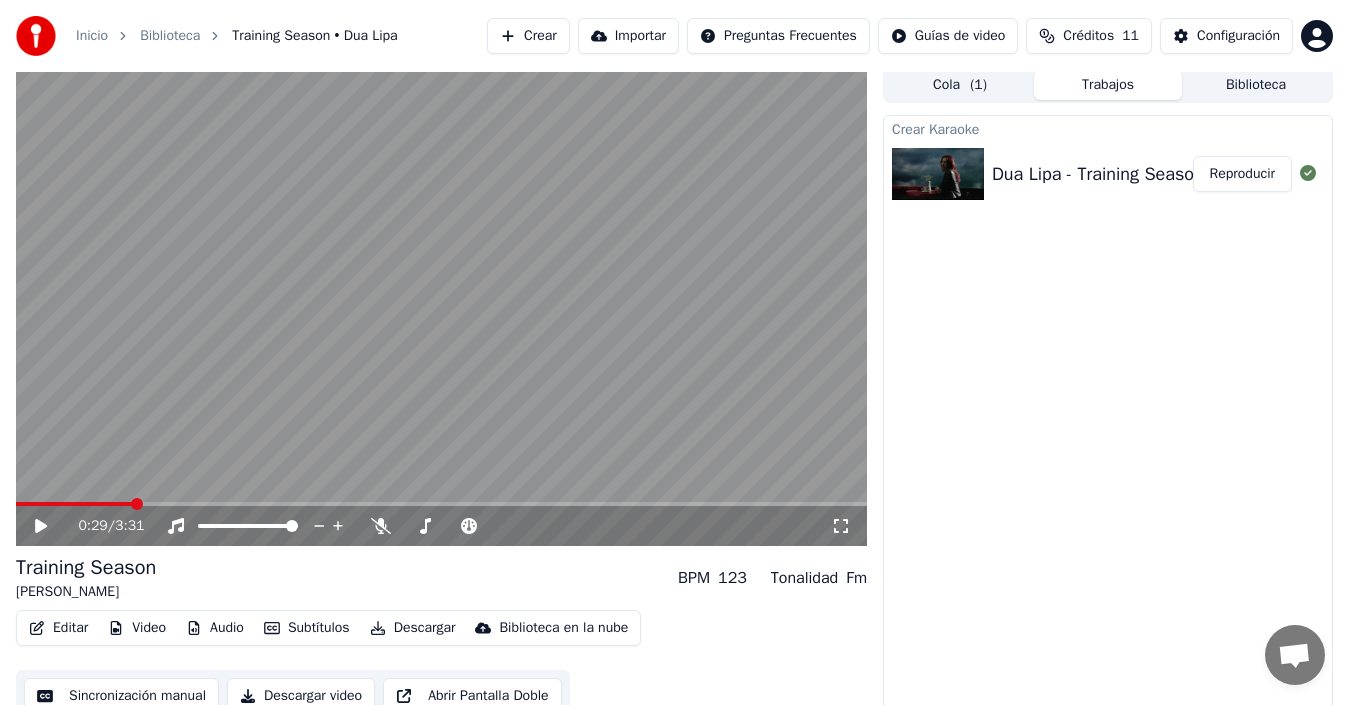 scroll, scrollTop: 22, scrollLeft: 0, axis: vertical 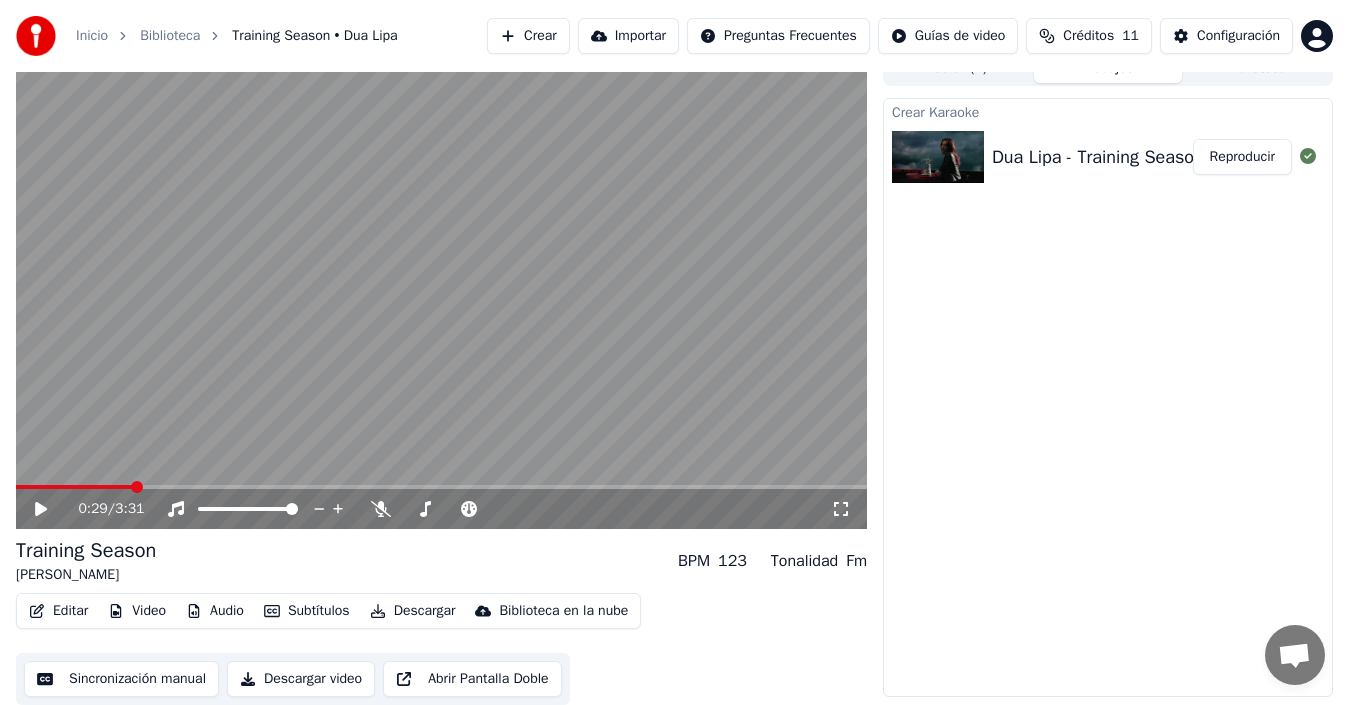 click on "Editar" at bounding box center [58, 611] 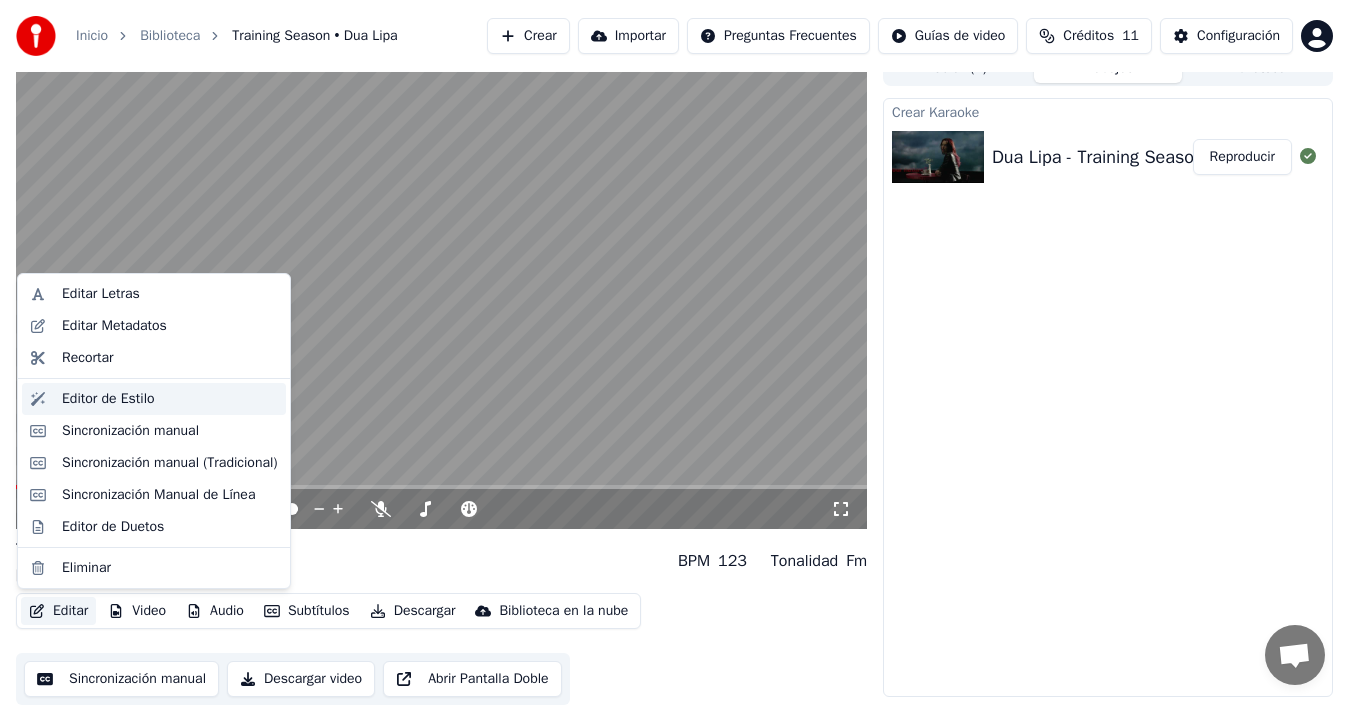 click on "Editor de Estilo" at bounding box center (108, 399) 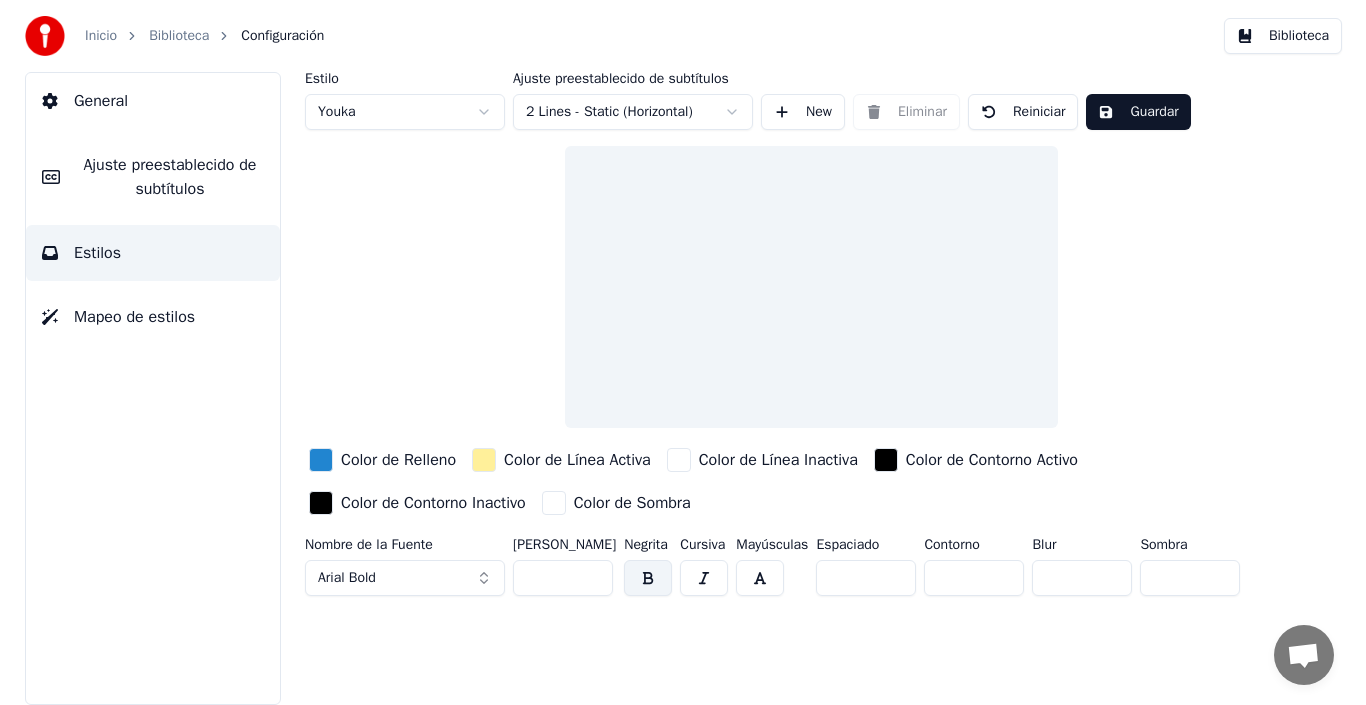 scroll, scrollTop: 0, scrollLeft: 0, axis: both 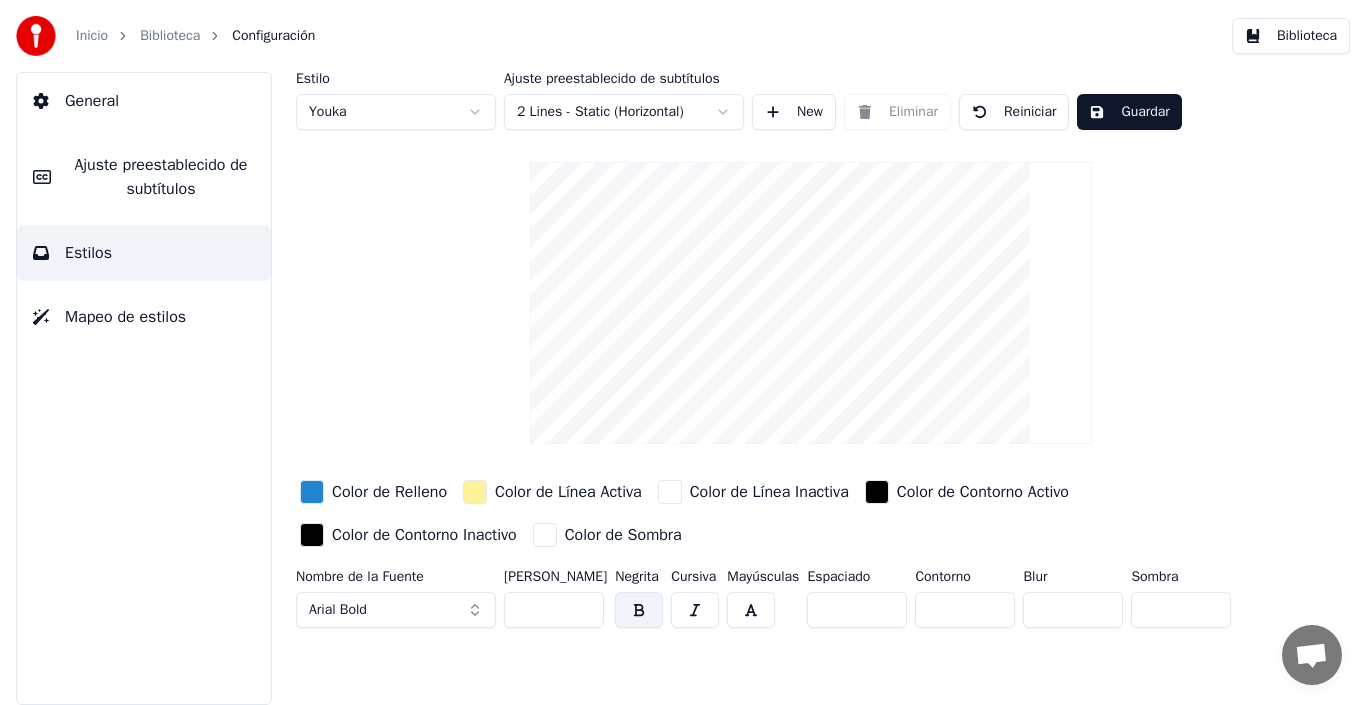 click on "**" at bounding box center (554, 610) 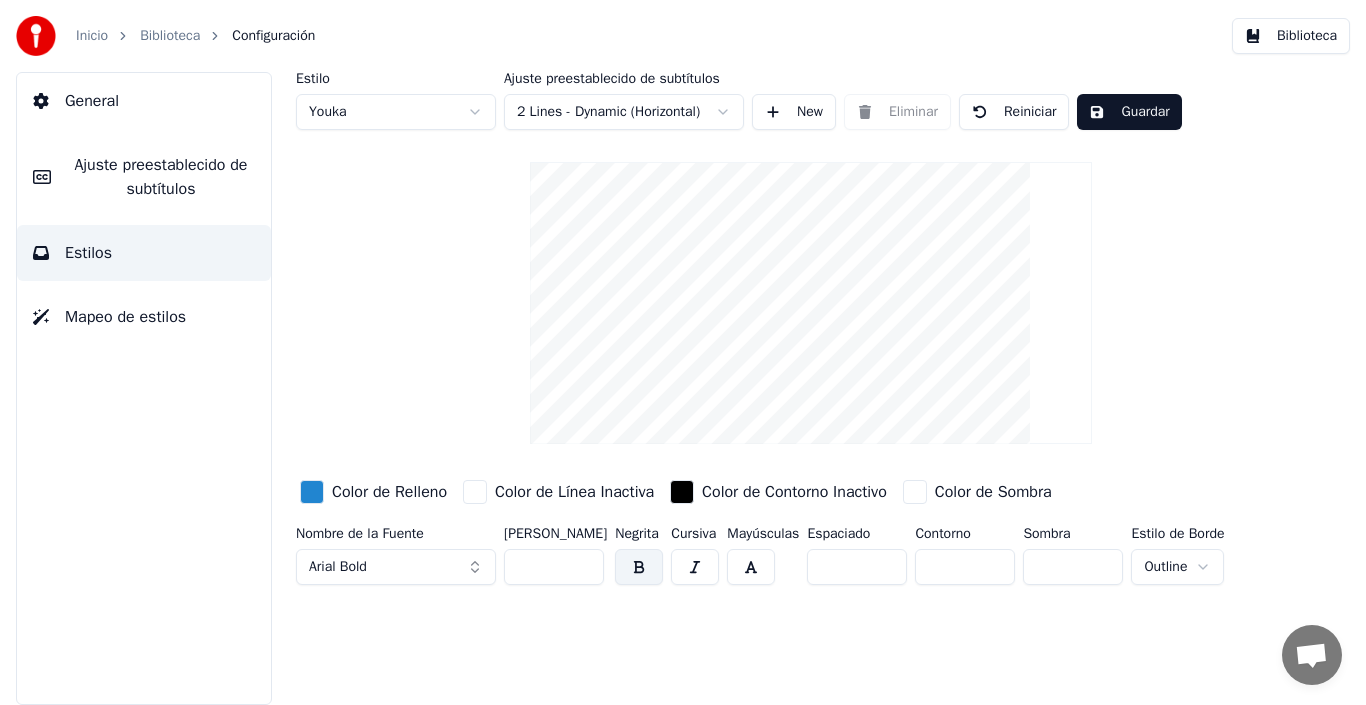 click on "Inicio Biblioteca Configuración Biblioteca General Ajuste preestablecido de subtítulos Estilos Mapeo de estilos Estilo Youka Ajuste preestablecido de subtítulos 2 Lines - Dynamic (Horizontal) New Eliminar Reiniciar Guardar Color de Relleno Color de Línea Inactiva Color de Contorno Inactivo Color de Sombra Nombre de la Fuente Arial Bold [PERSON_NAME] *** Negrita Cursiva Mayúsculas Espaciado * Contorno * Sombra * Estilo de Borde Outline" at bounding box center [683, 352] 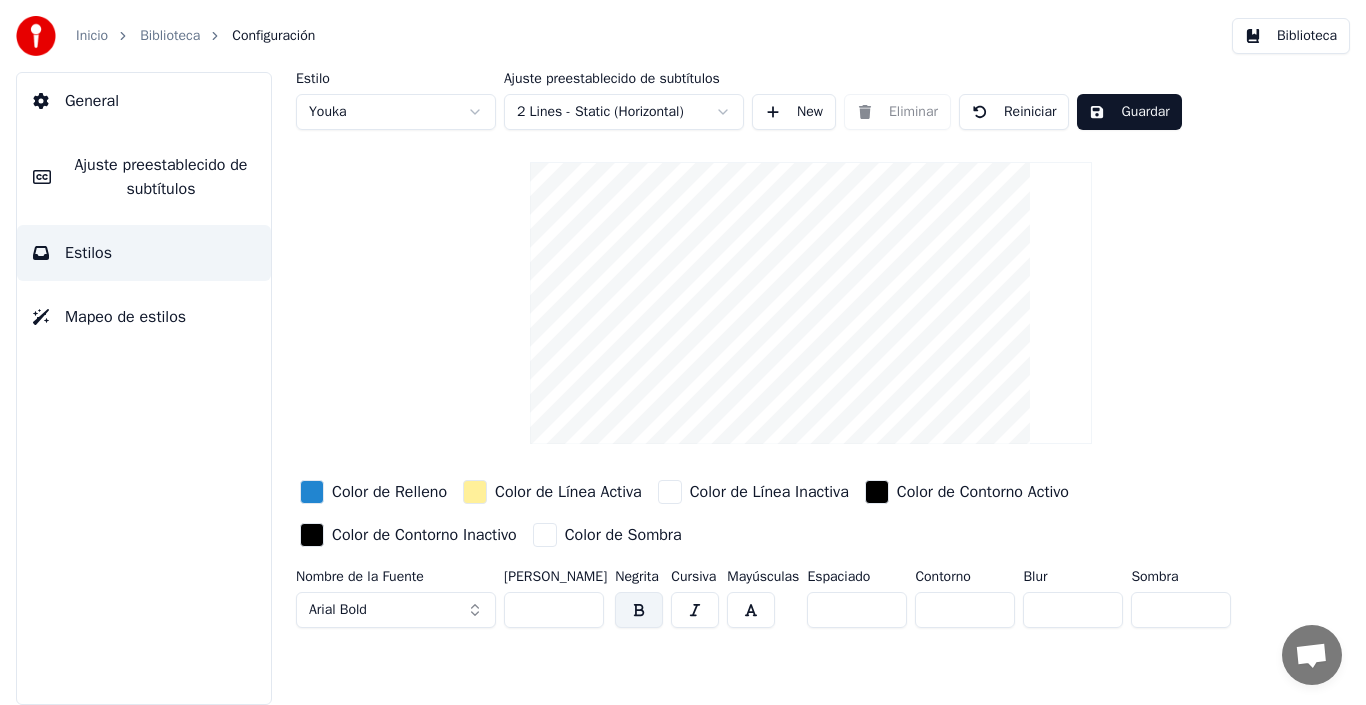 click on "Ajuste preestablecido de subtítulos" at bounding box center (161, 177) 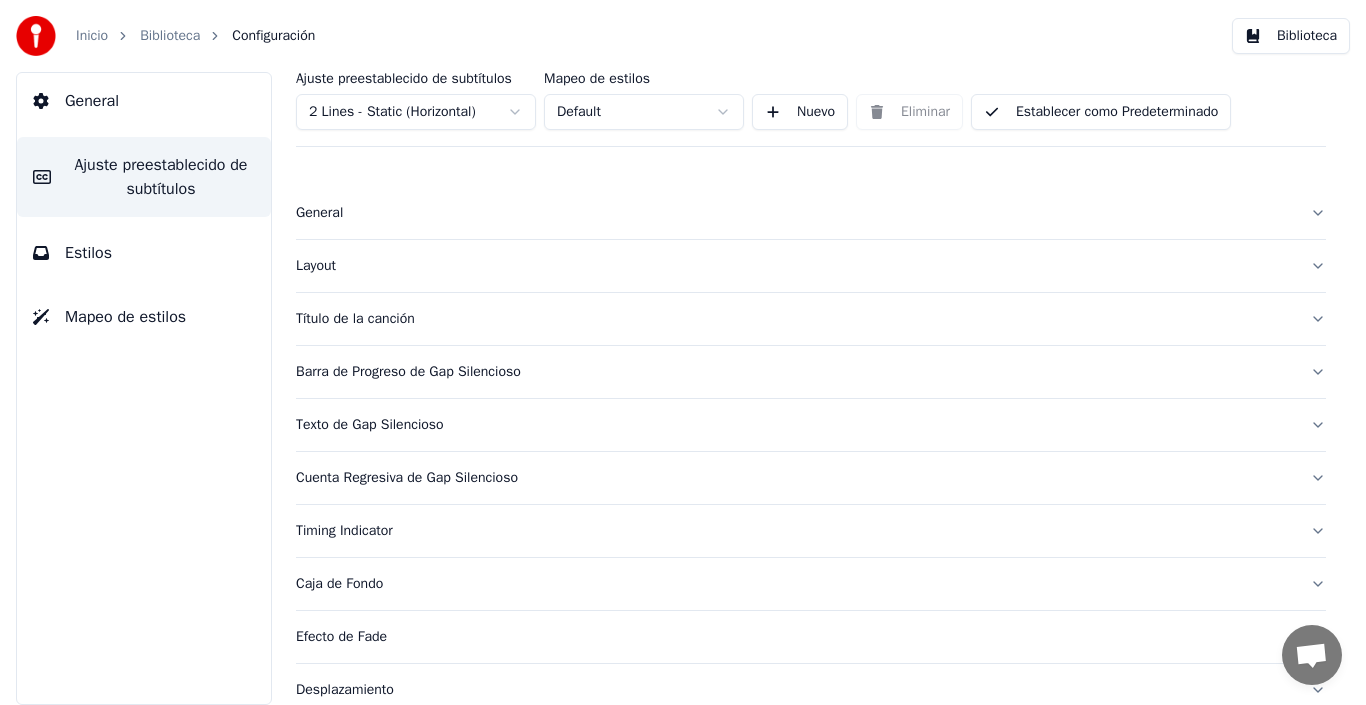 click on "General" at bounding box center [795, 213] 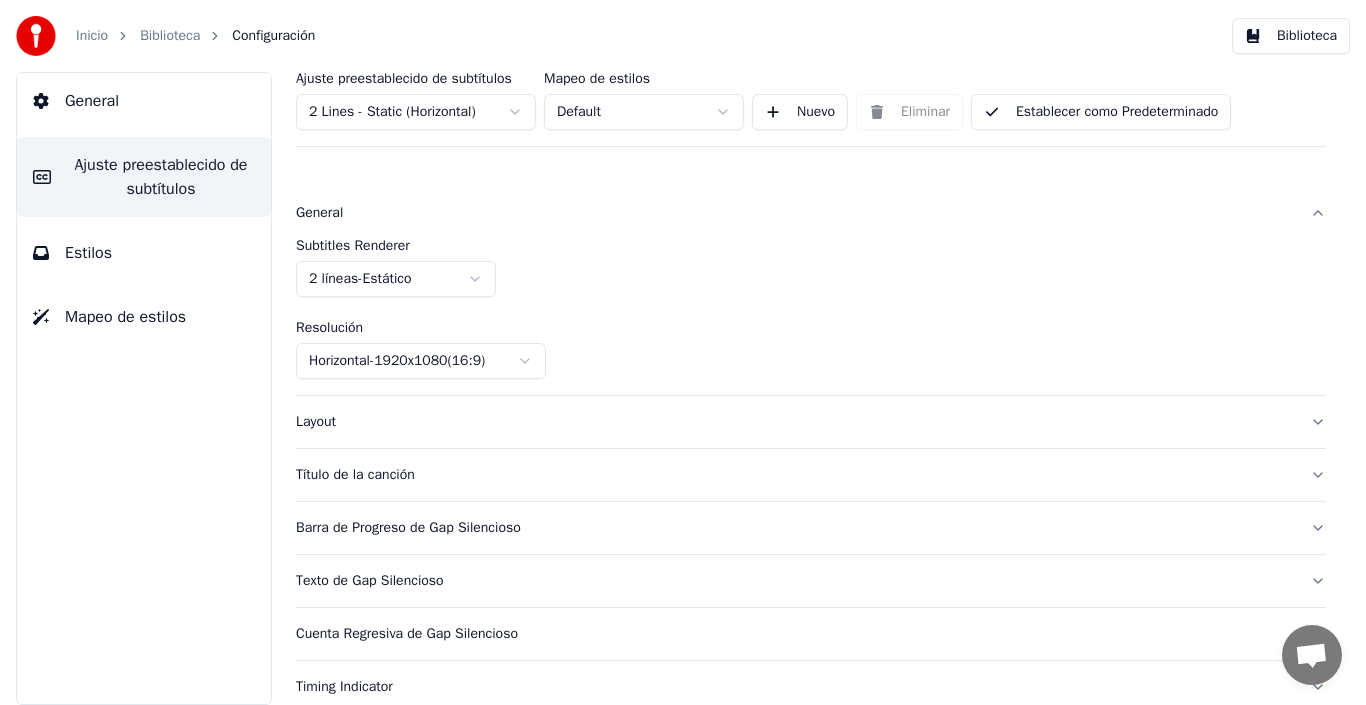 click on "Título de la canción" at bounding box center [811, 475] 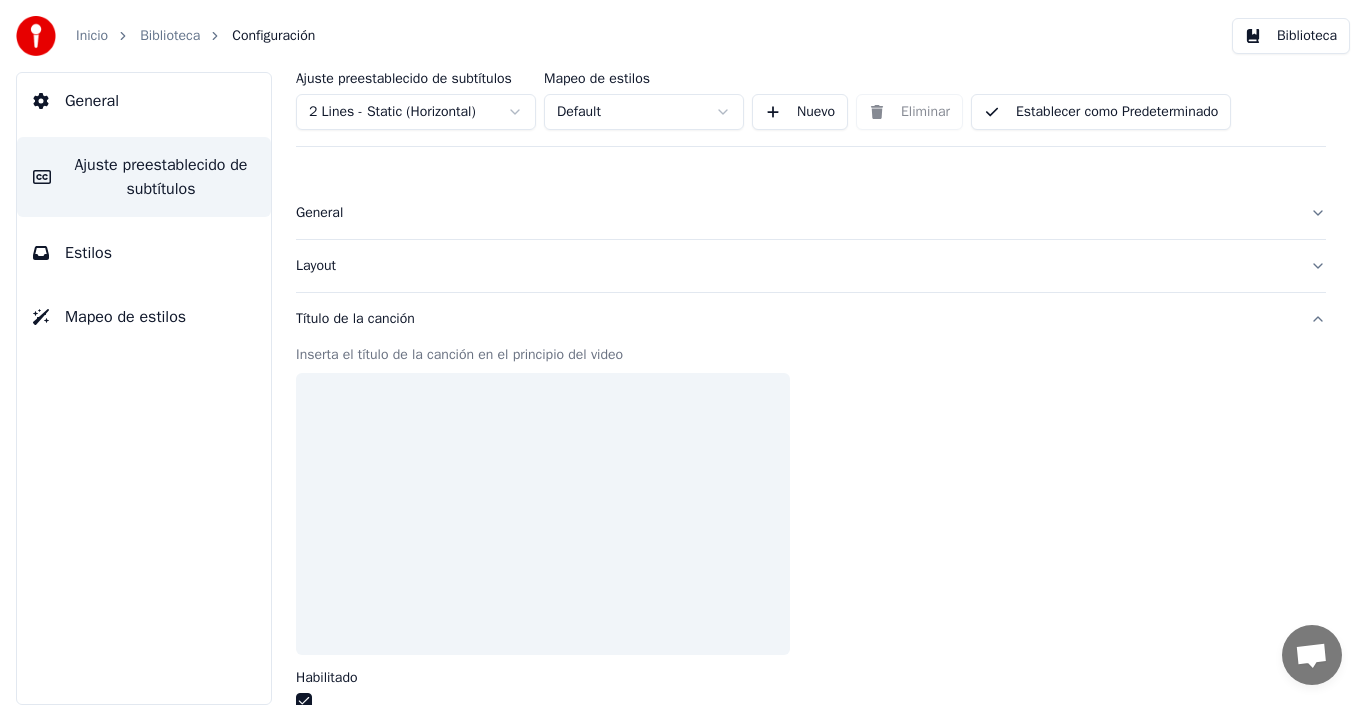 click on "Layout" at bounding box center (795, 266) 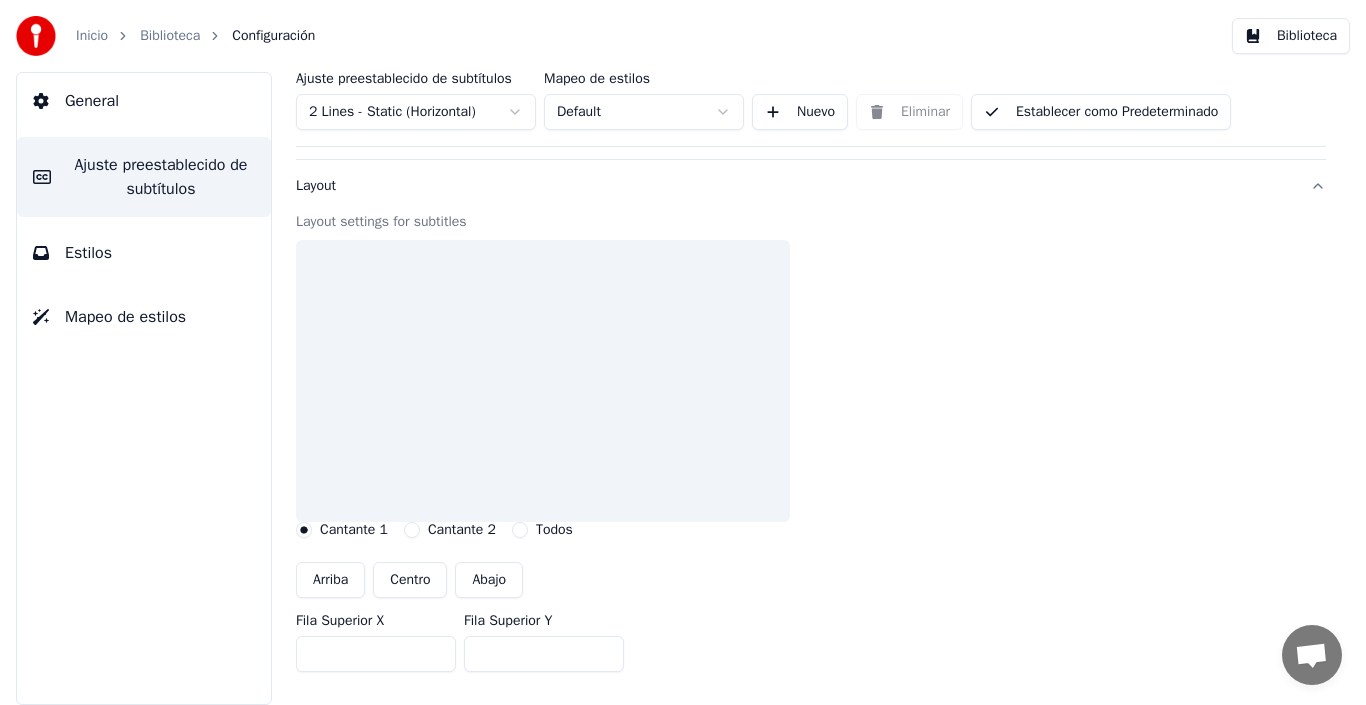 scroll, scrollTop: 120, scrollLeft: 0, axis: vertical 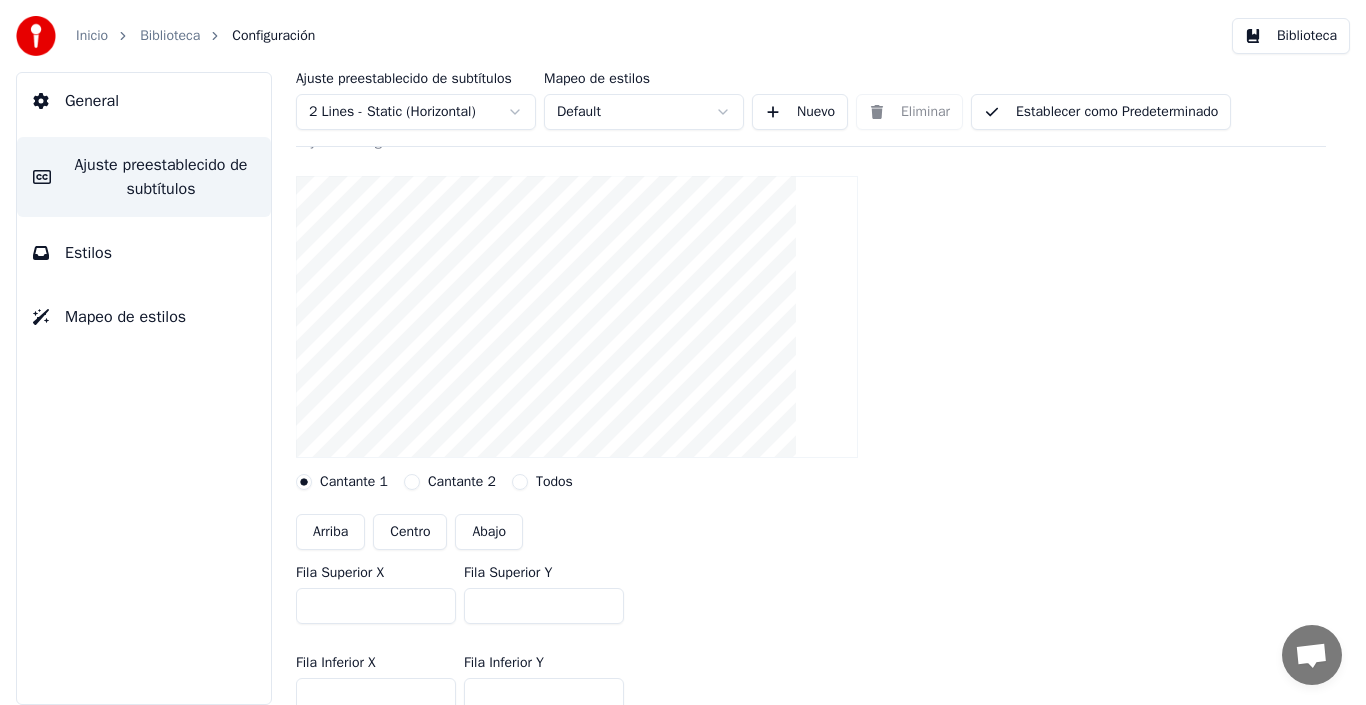 click on "Centro" at bounding box center [410, 532] 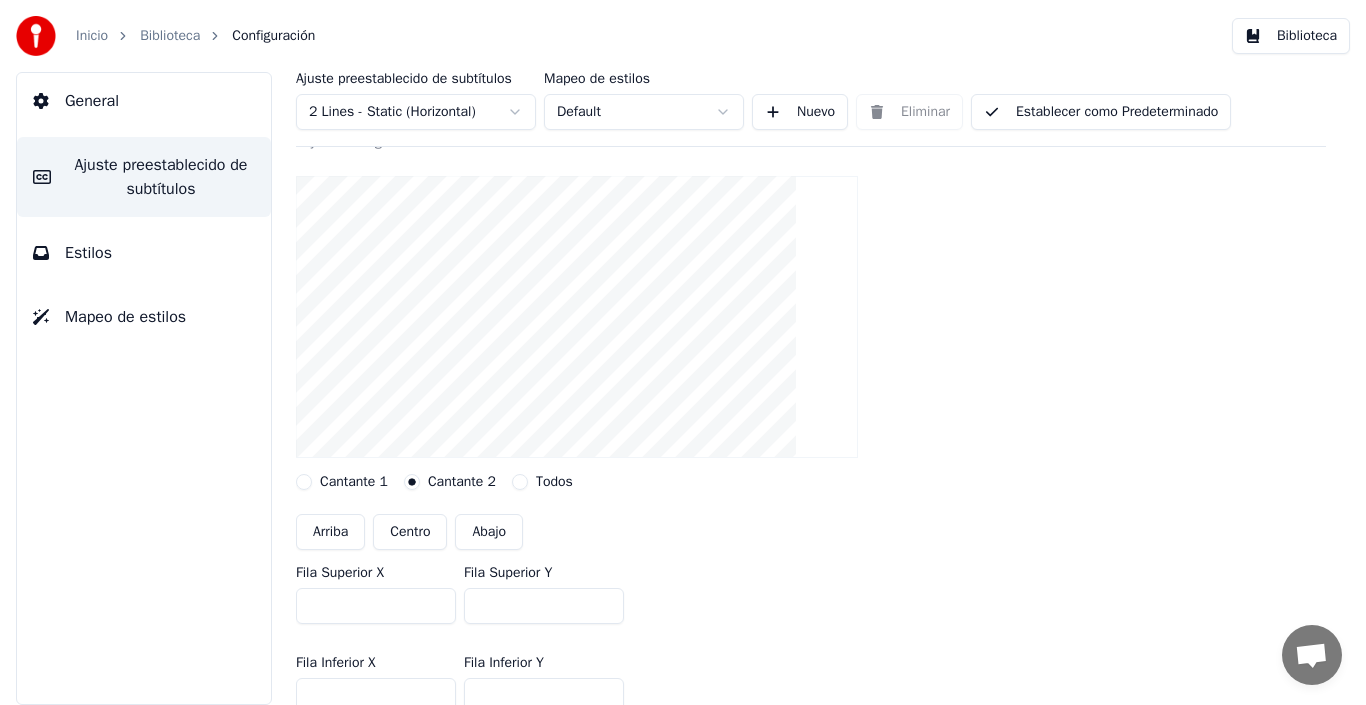 click on "Centro" at bounding box center [410, 532] 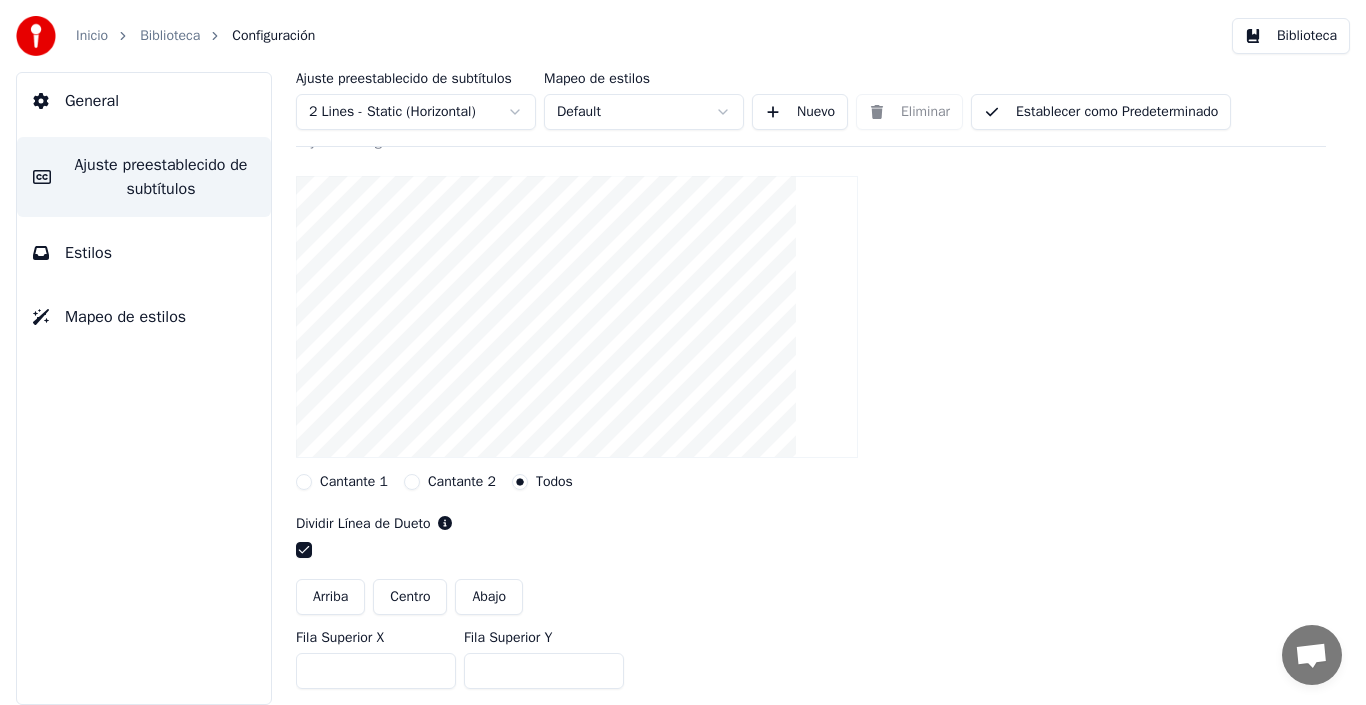 click on "Centro" at bounding box center [410, 597] 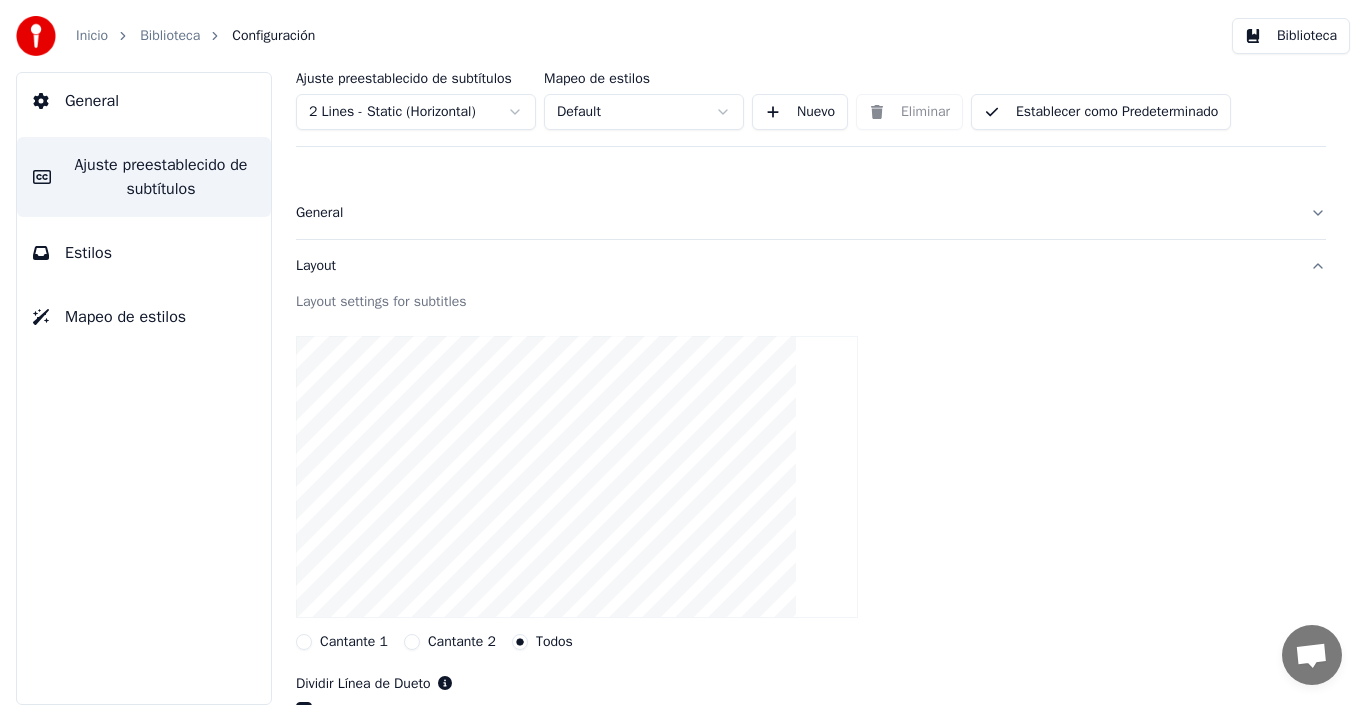 click on "General" at bounding box center (144, 101) 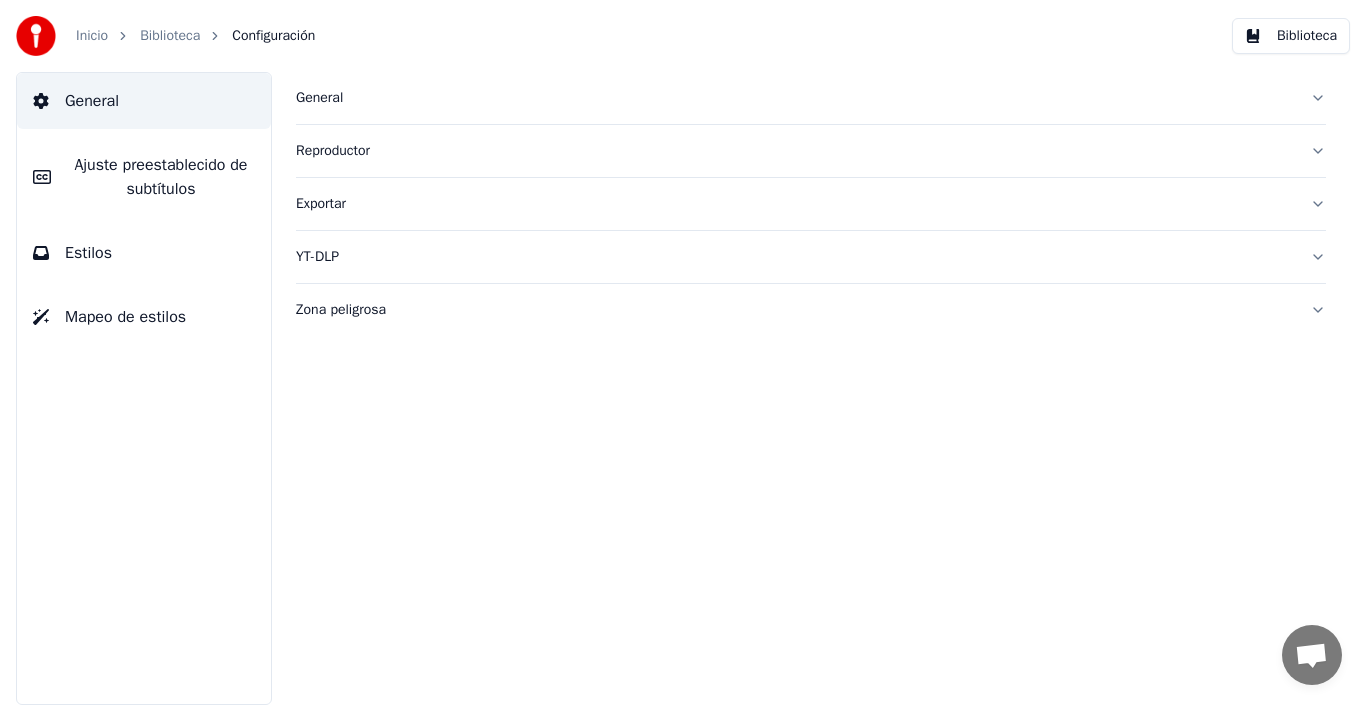 click on "General" at bounding box center [795, 98] 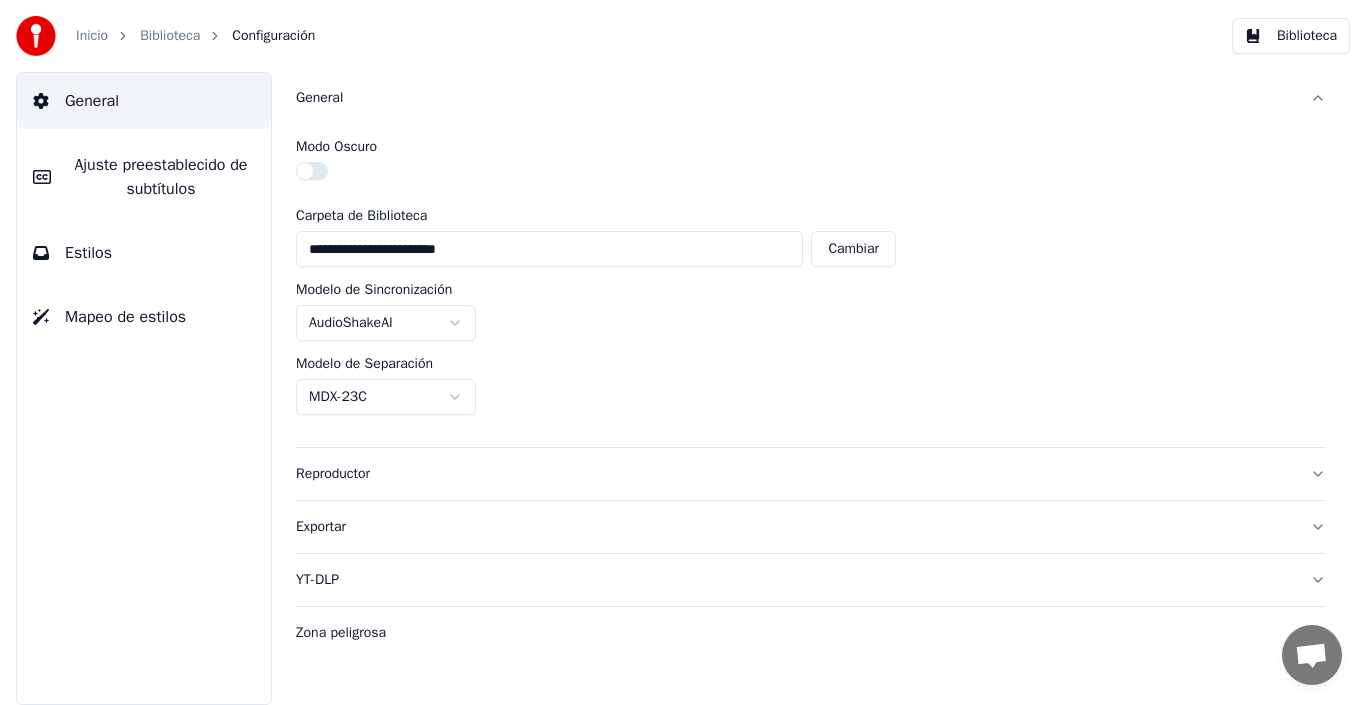 click on "Exportar" at bounding box center [795, 527] 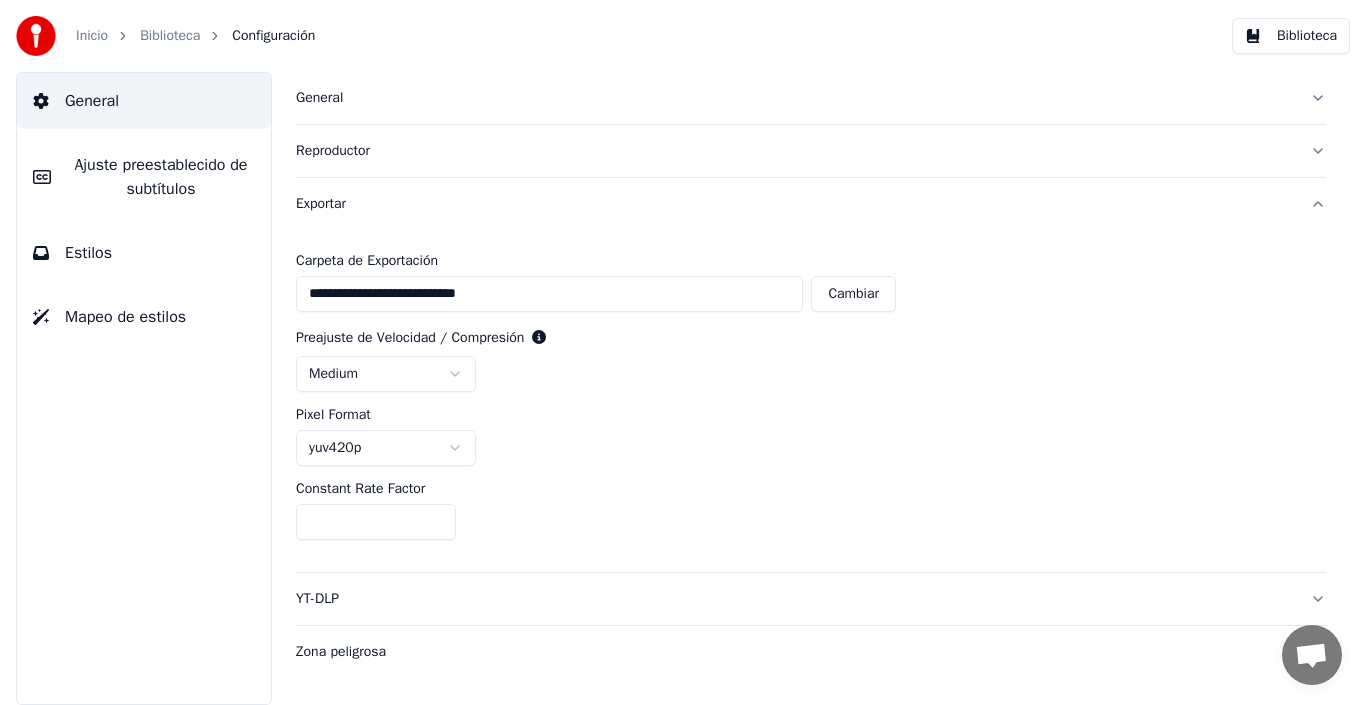 click on "Configuración" at bounding box center (273, 36) 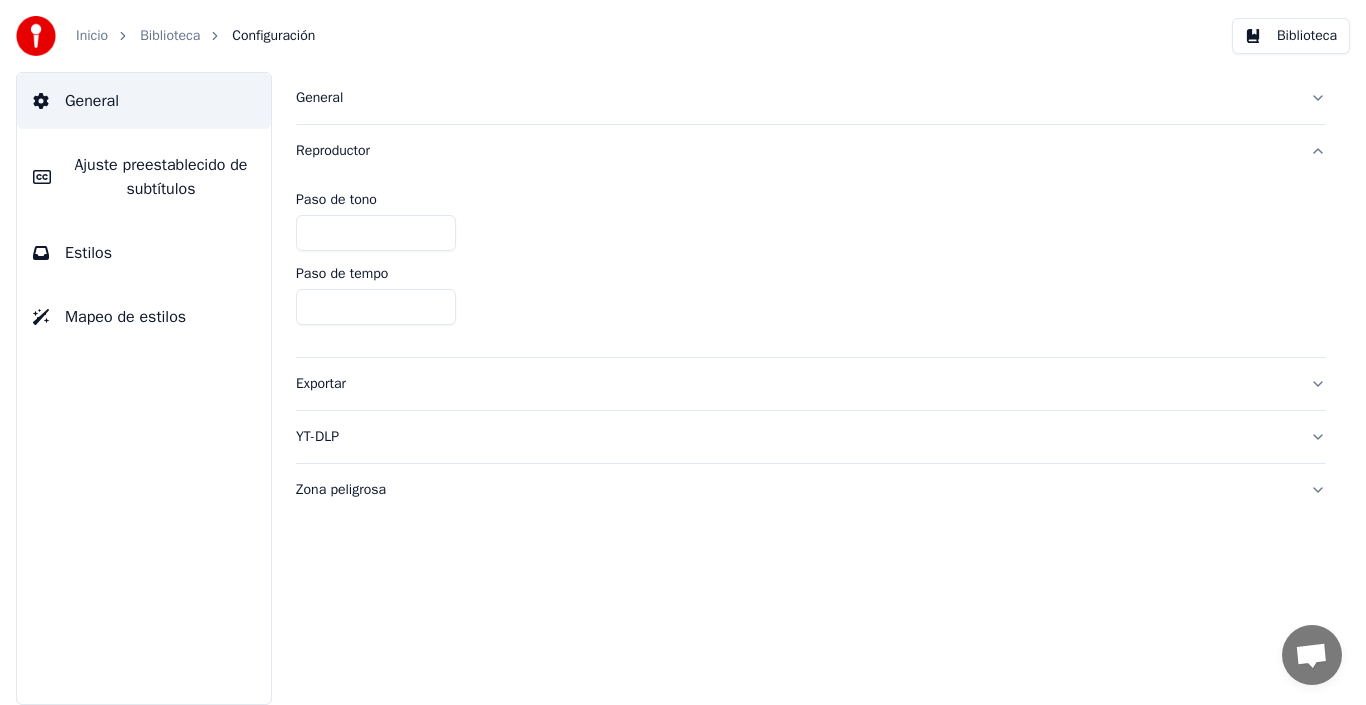 click on "Exportar" at bounding box center [795, 384] 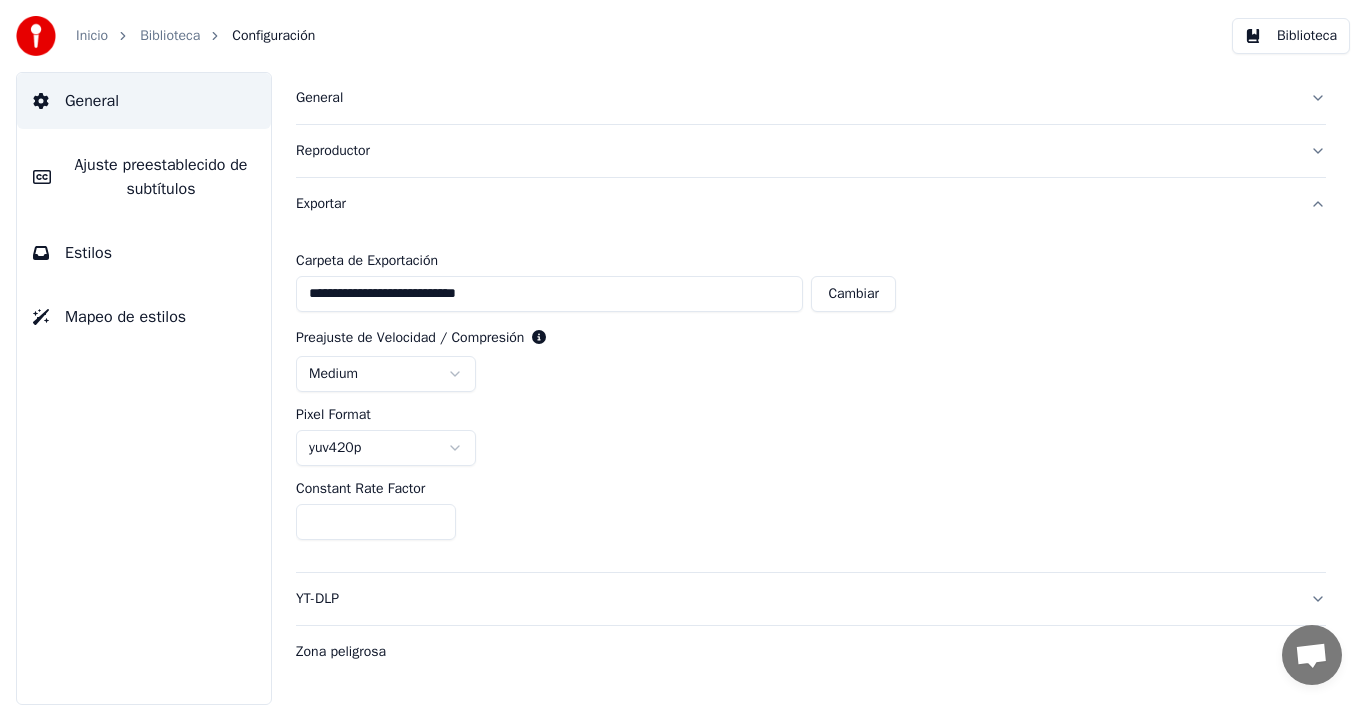 click on "Exportar" at bounding box center [811, 204] 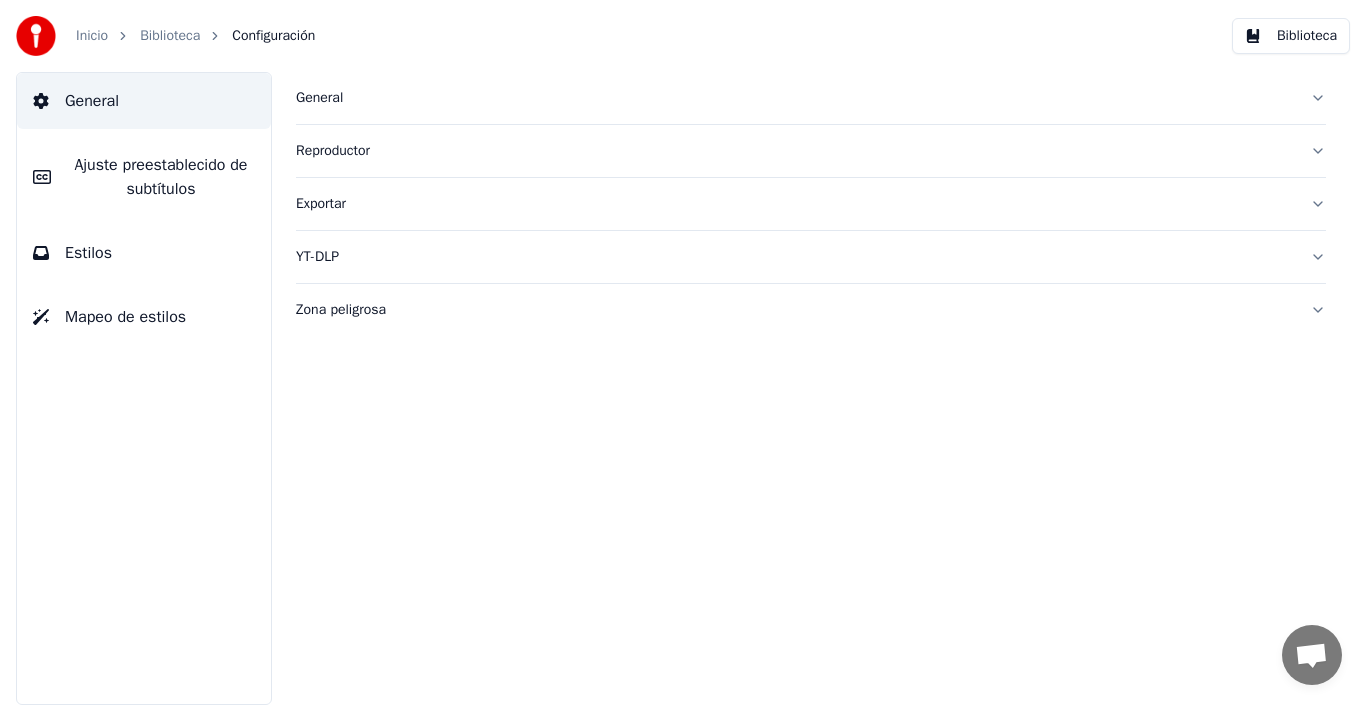 click on "Zona peligrosa" at bounding box center [811, 310] 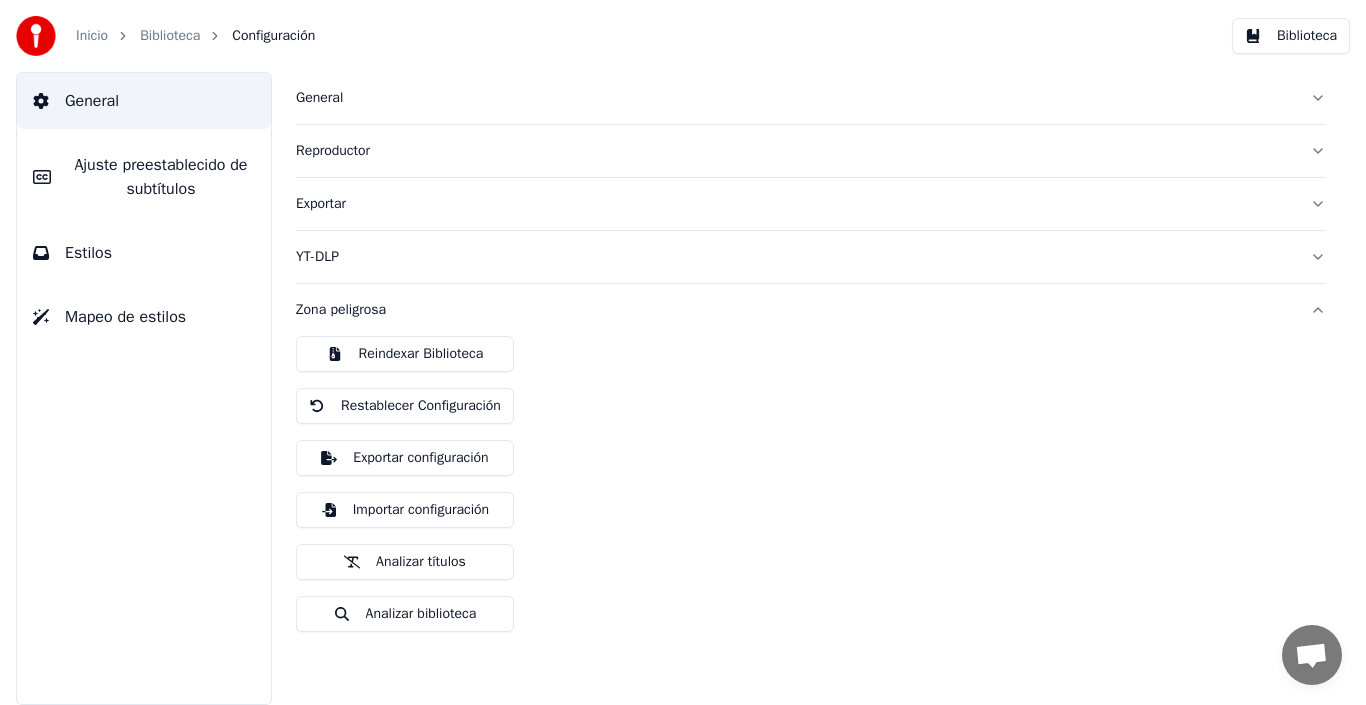 click on "Zona peligrosa" at bounding box center [811, 310] 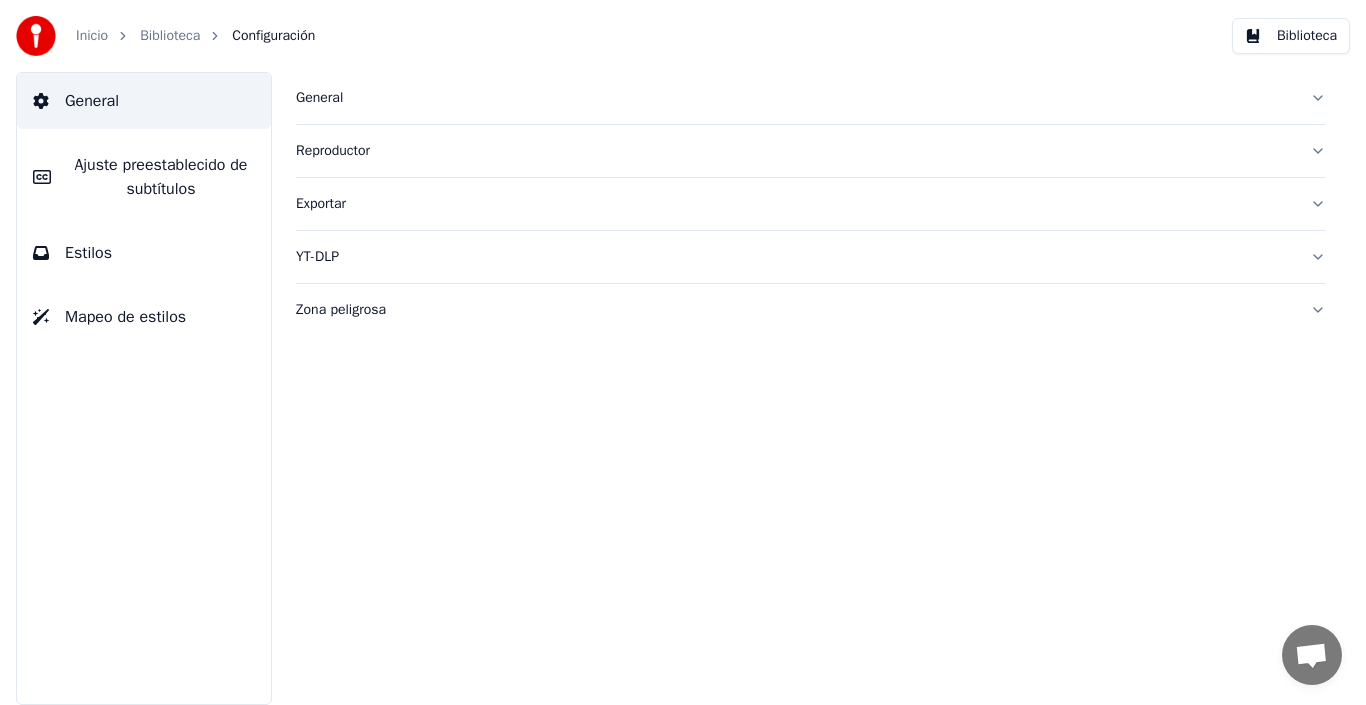 click on "Ajuste preestablecido de subtítulos" at bounding box center (161, 177) 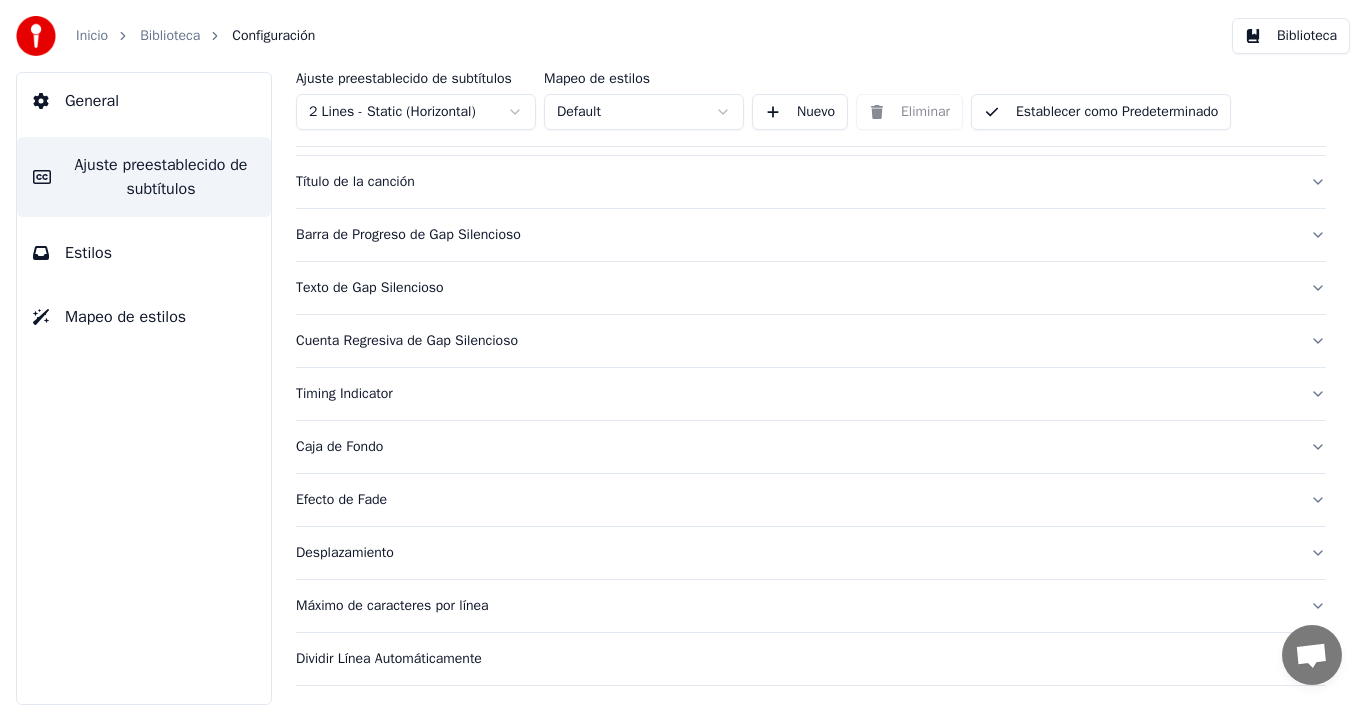 scroll, scrollTop: 186, scrollLeft: 0, axis: vertical 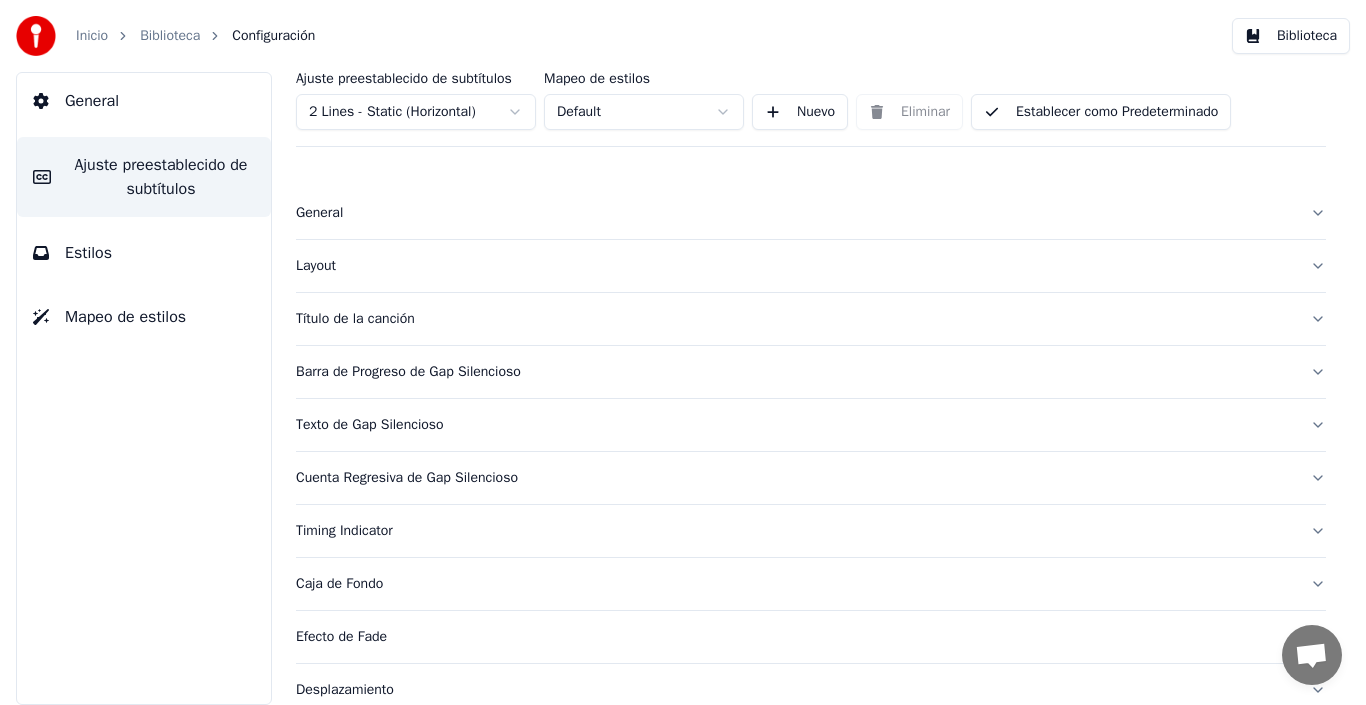 click on "Establecer como Predeterminado" at bounding box center (1101, 112) 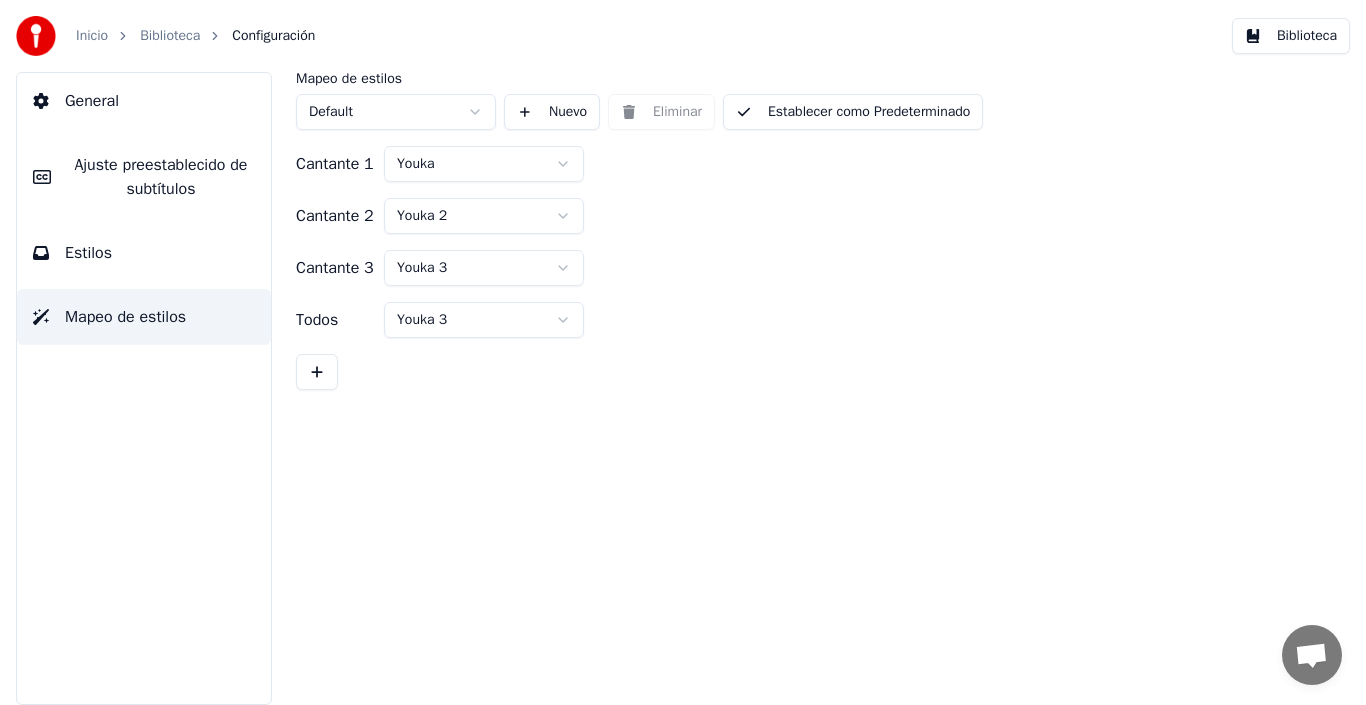 click on "General" at bounding box center [92, 101] 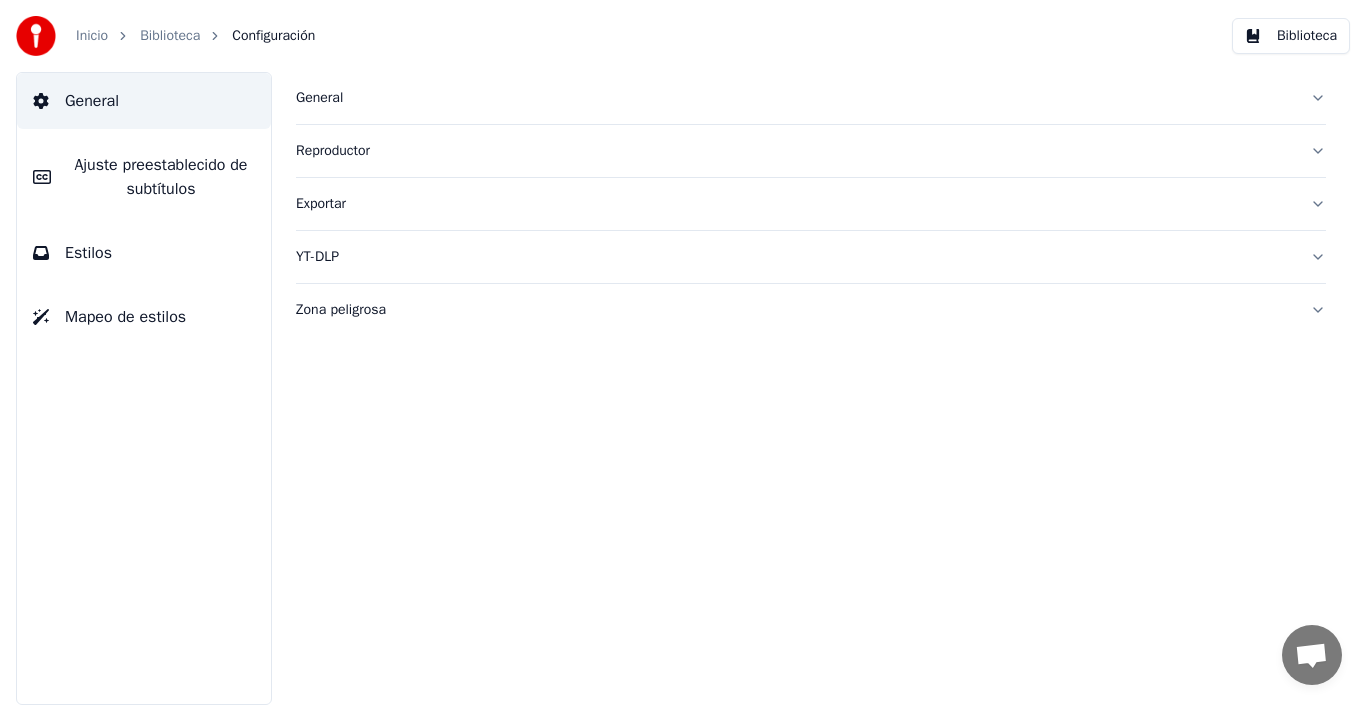 click on "General" at bounding box center (144, 101) 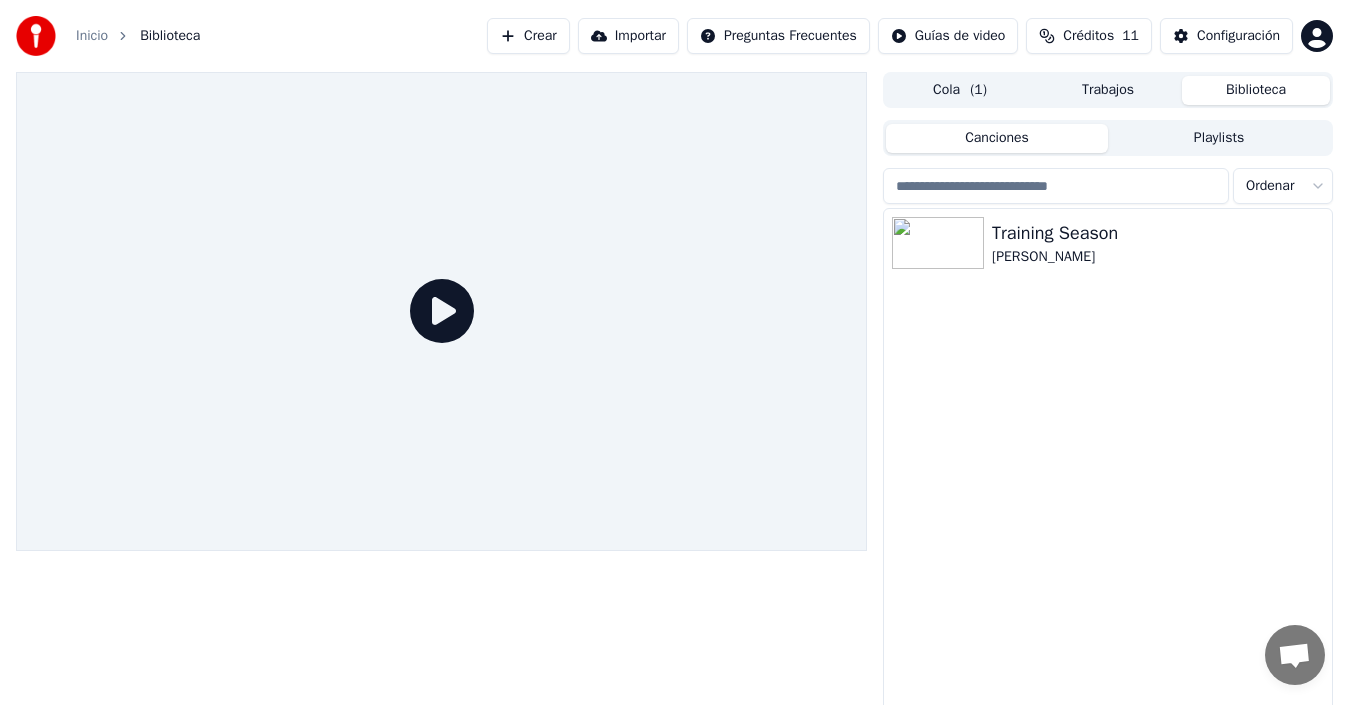 click at bounding box center (441, 311) 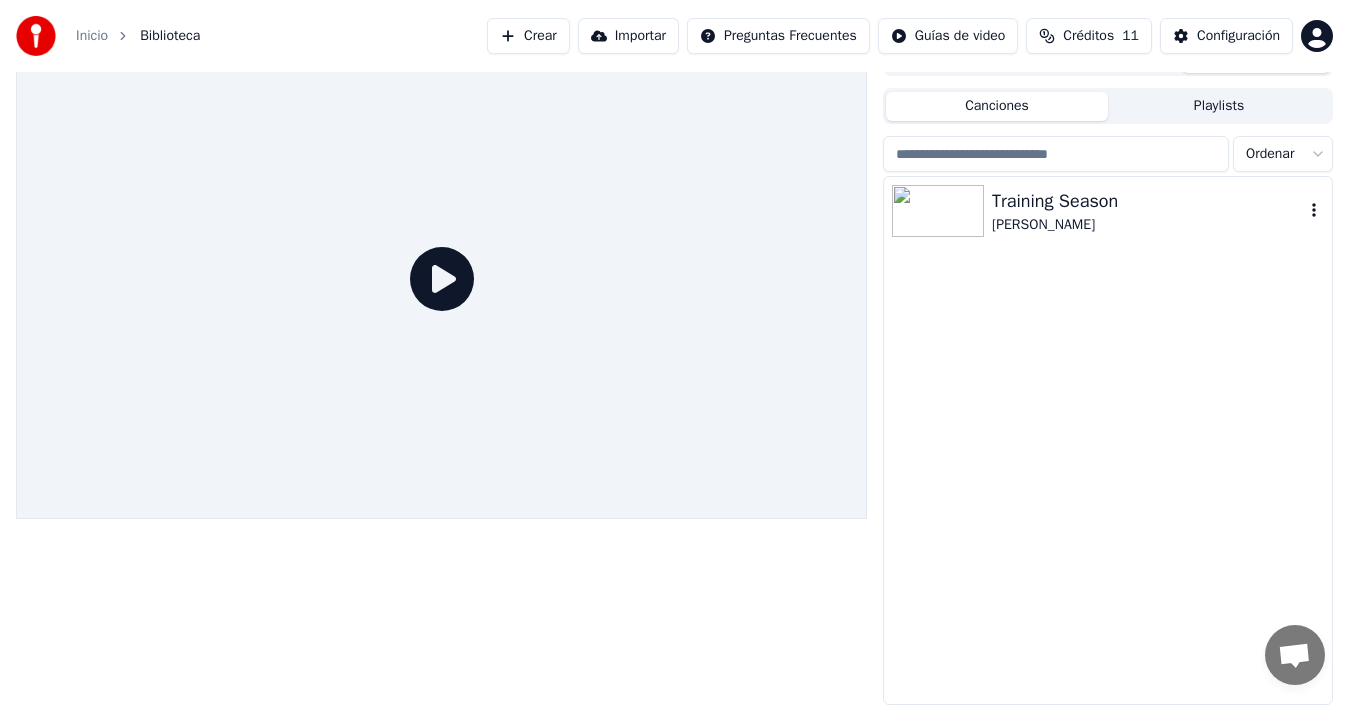 click at bounding box center [938, 211] 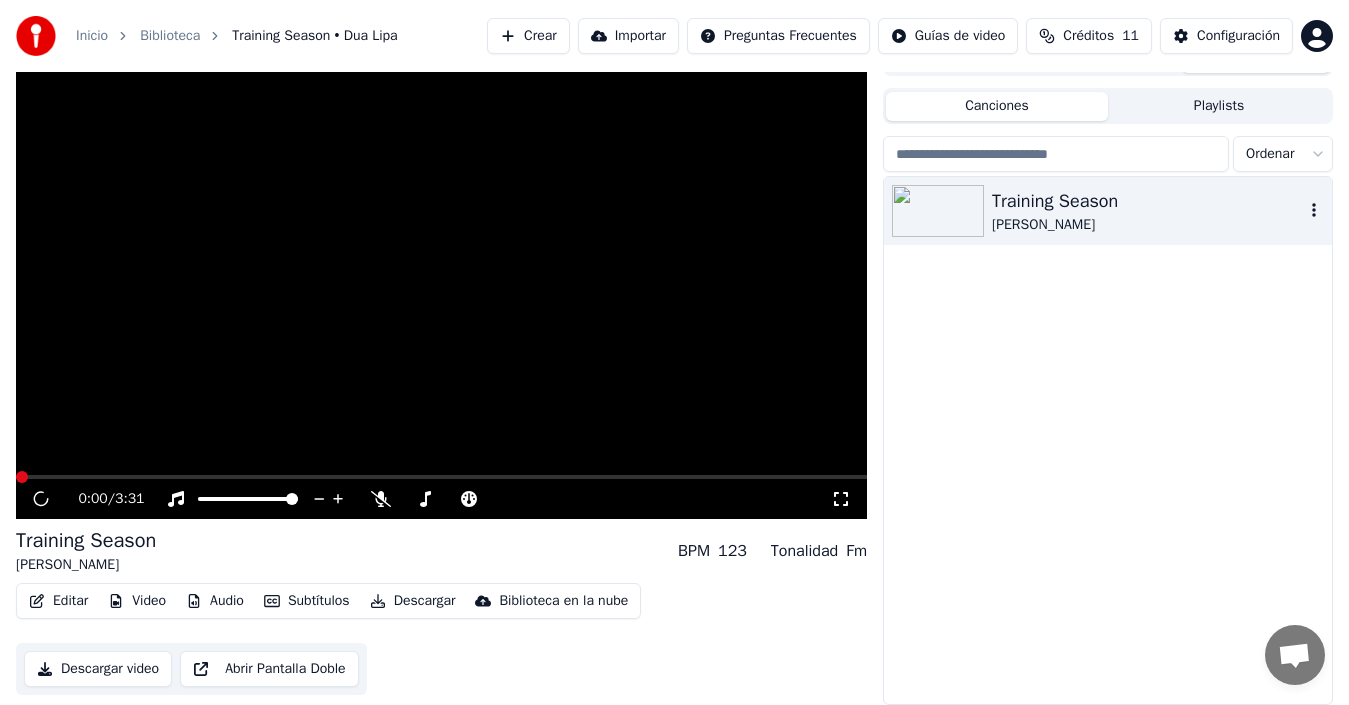 click at bounding box center (441, 279) 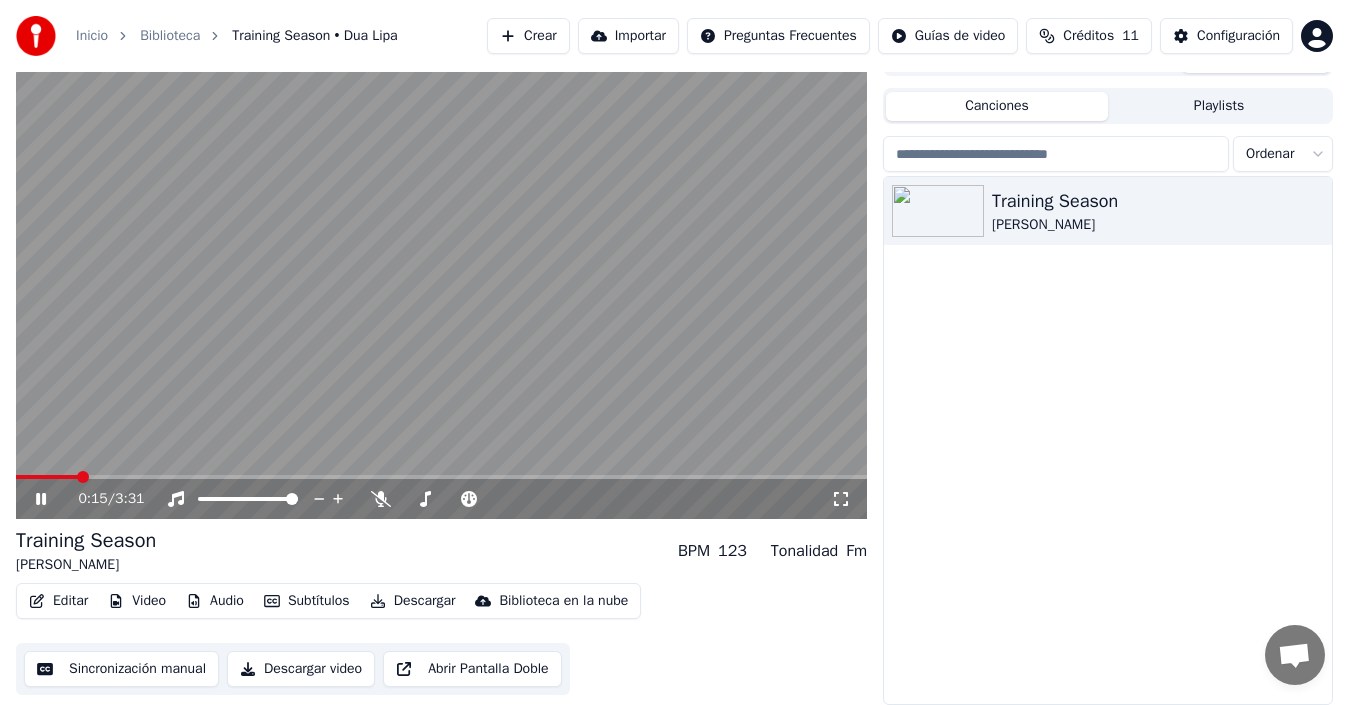 click 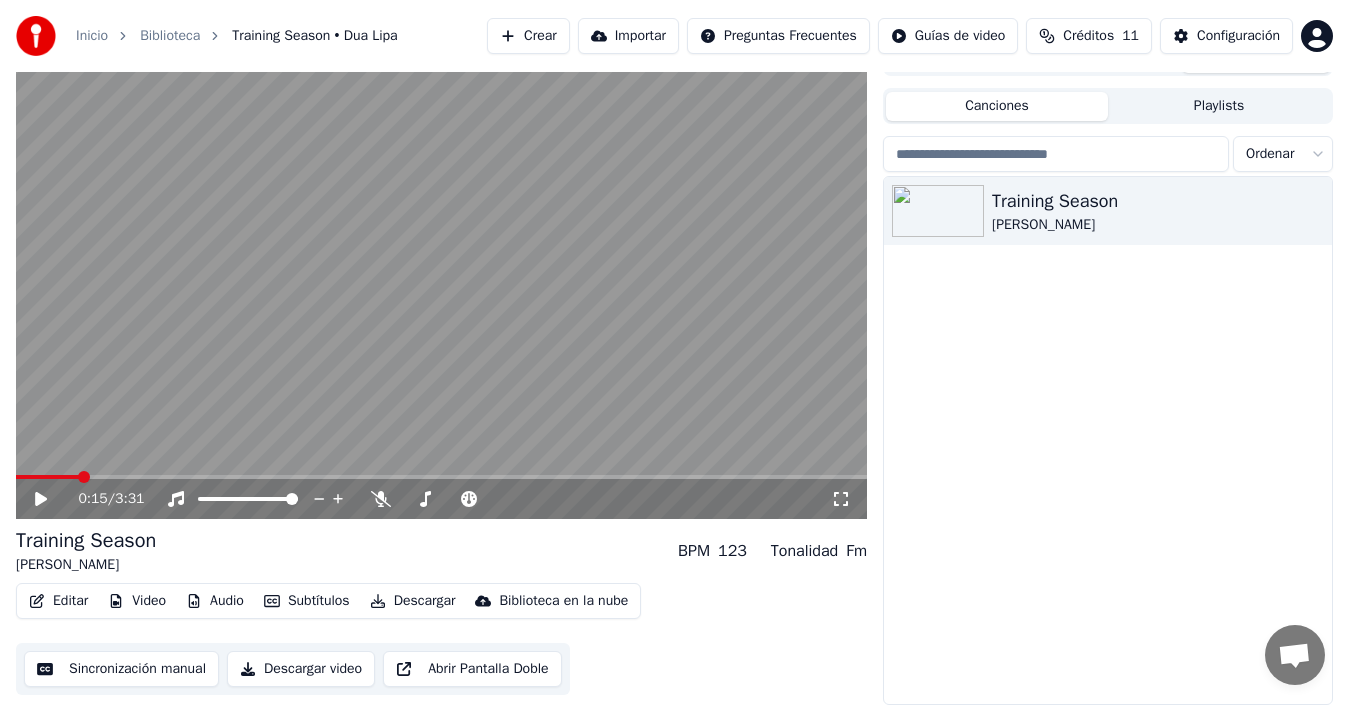 click on "Editar" at bounding box center [58, 601] 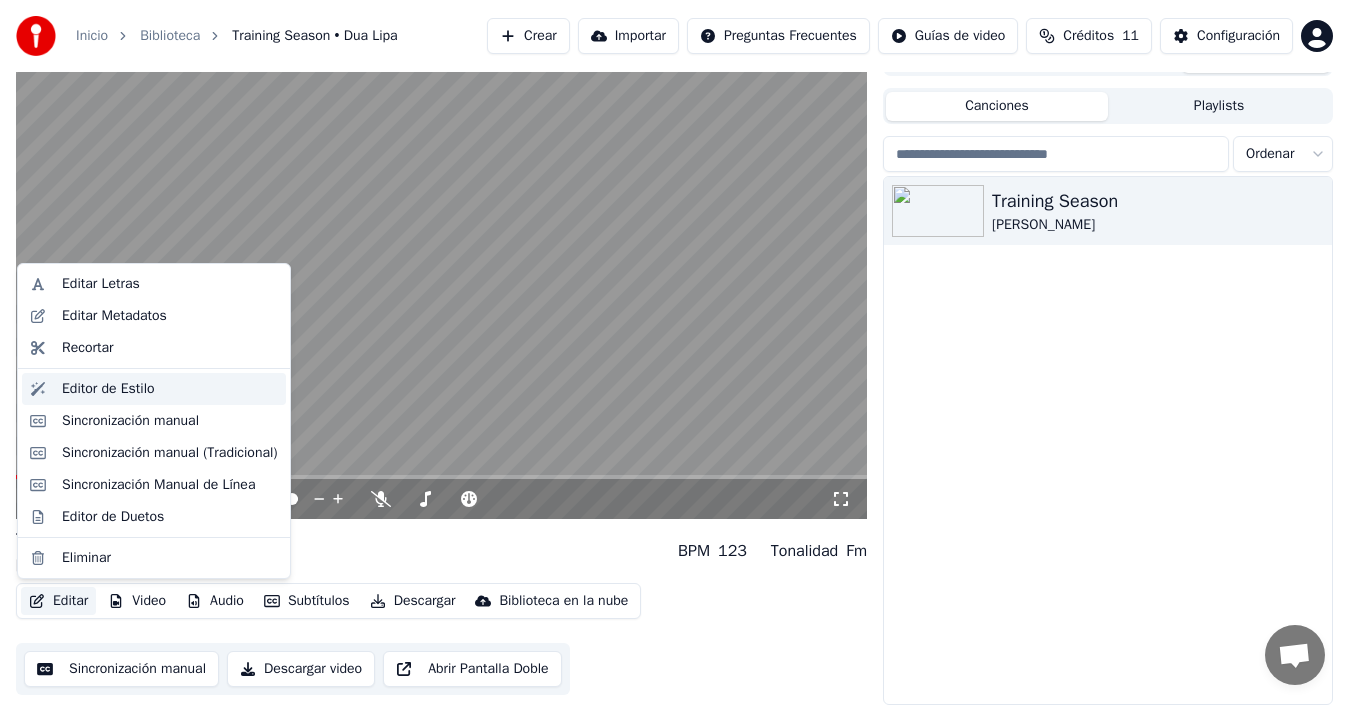 click on "Editor de Estilo" at bounding box center [108, 389] 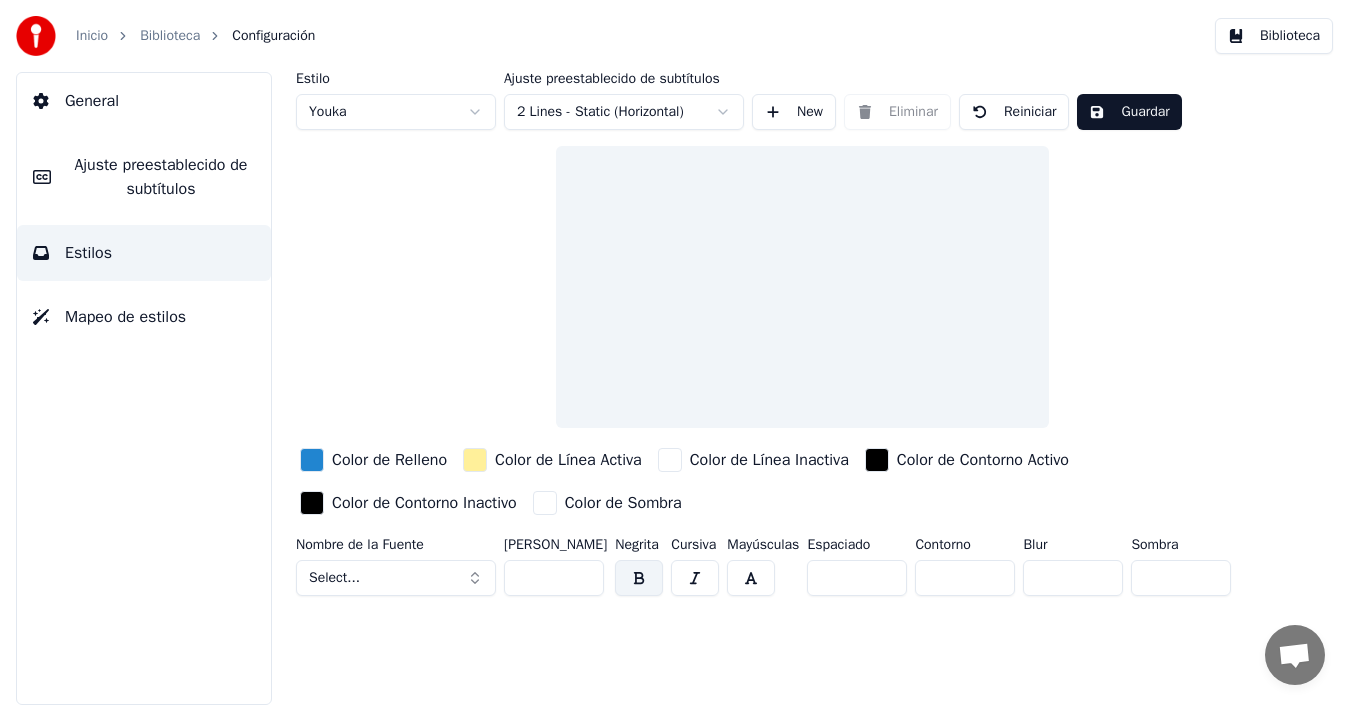 scroll, scrollTop: 0, scrollLeft: 0, axis: both 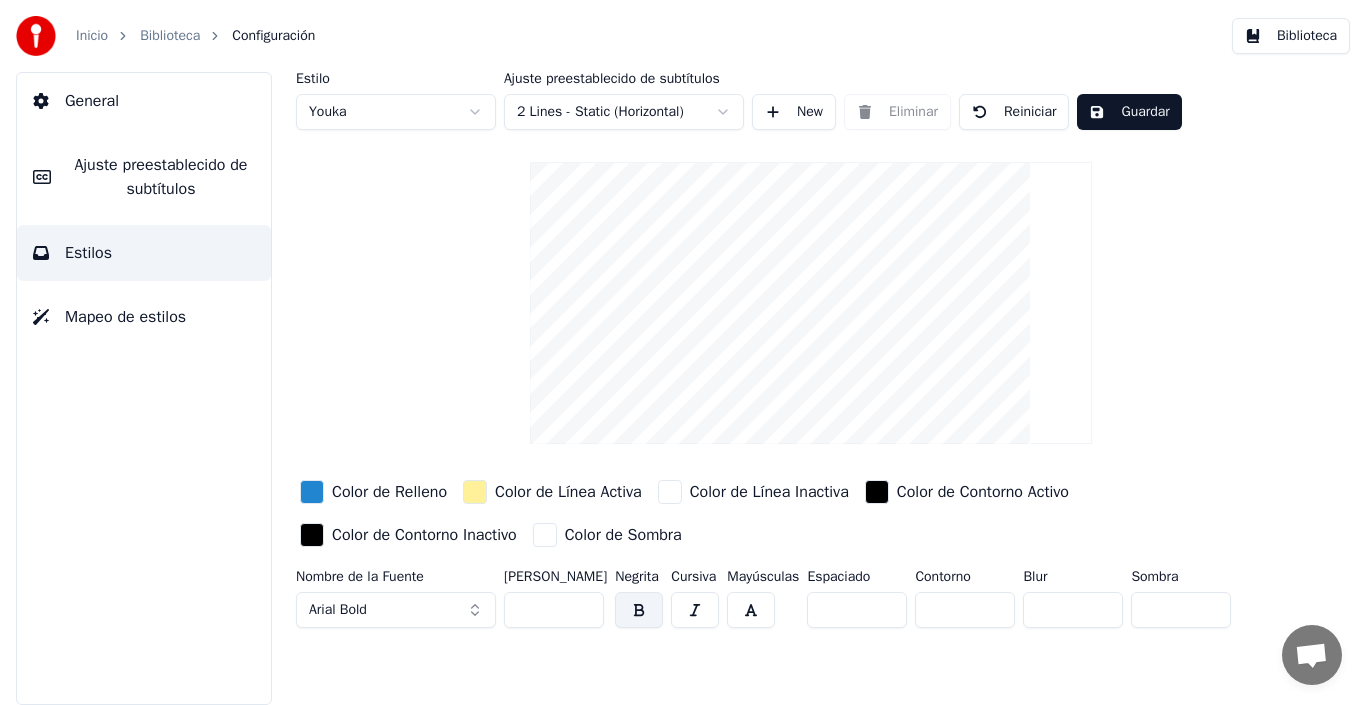 click on "**" at bounding box center [554, 610] 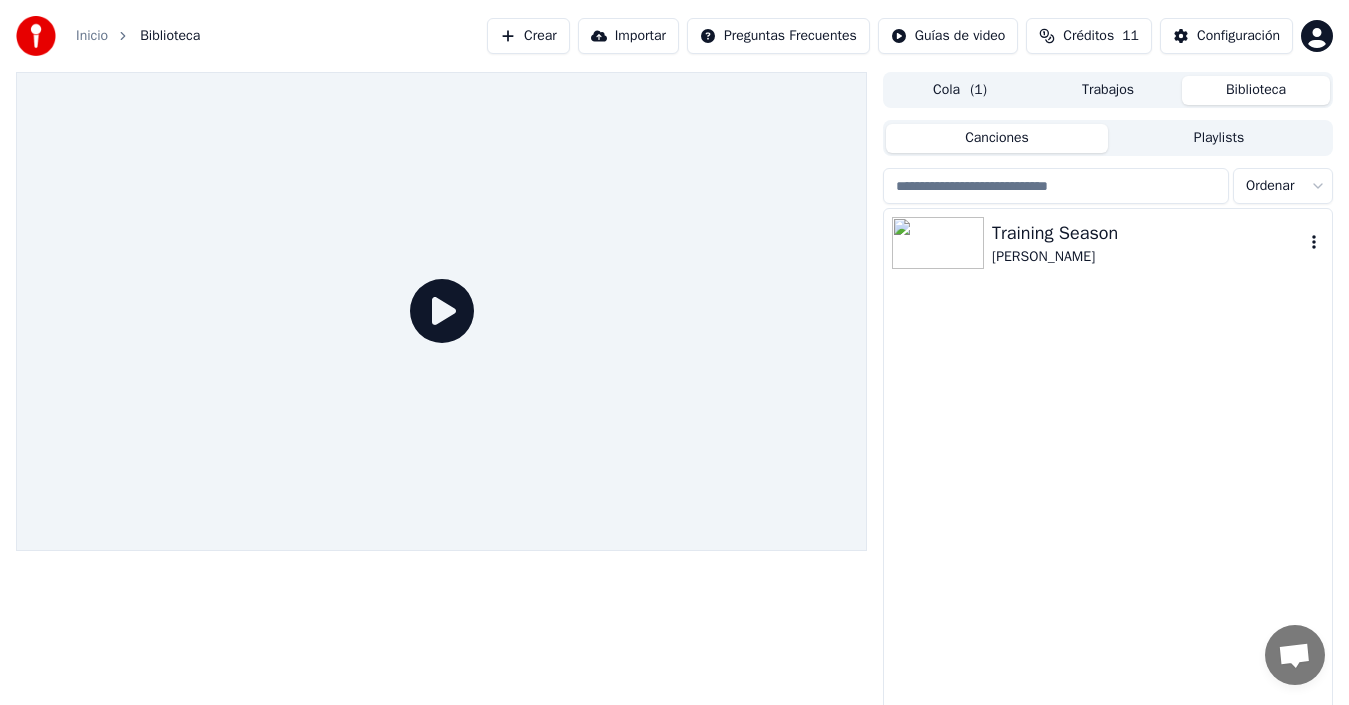 click on "[PERSON_NAME]" at bounding box center (1148, 257) 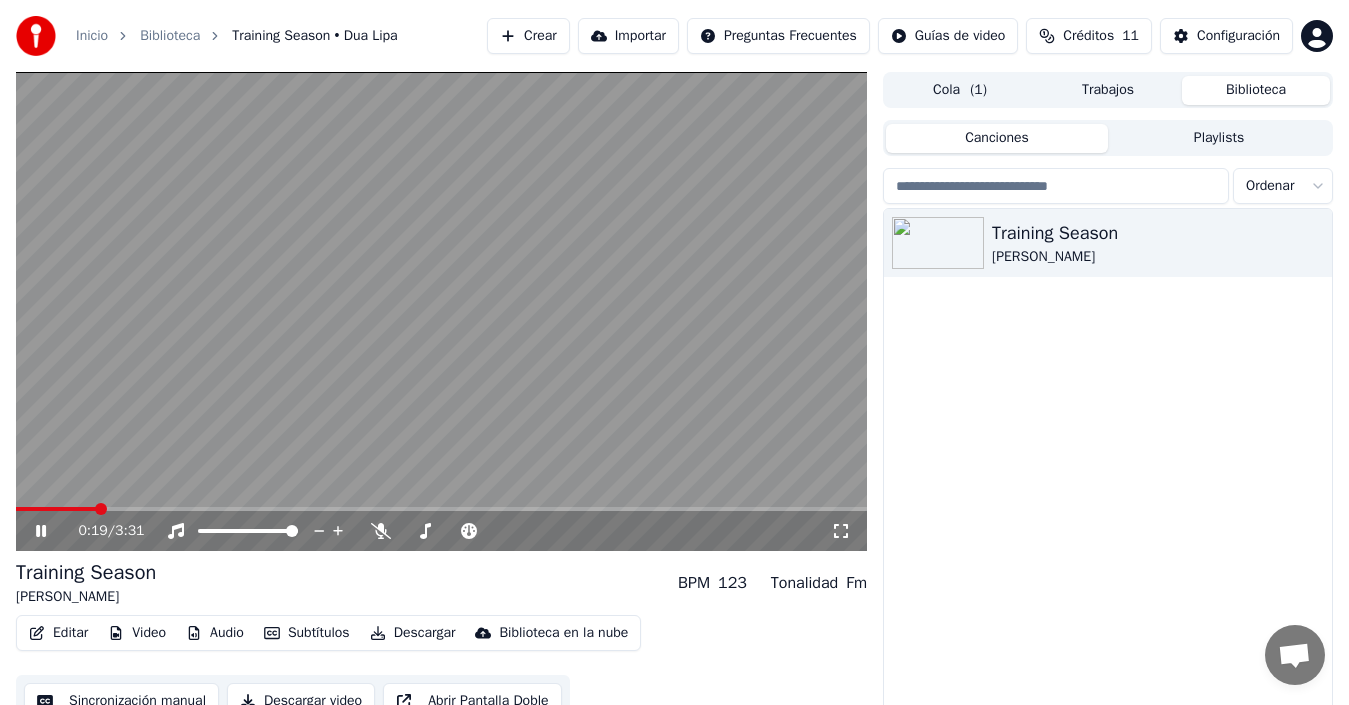 click on "Editar" at bounding box center [58, 633] 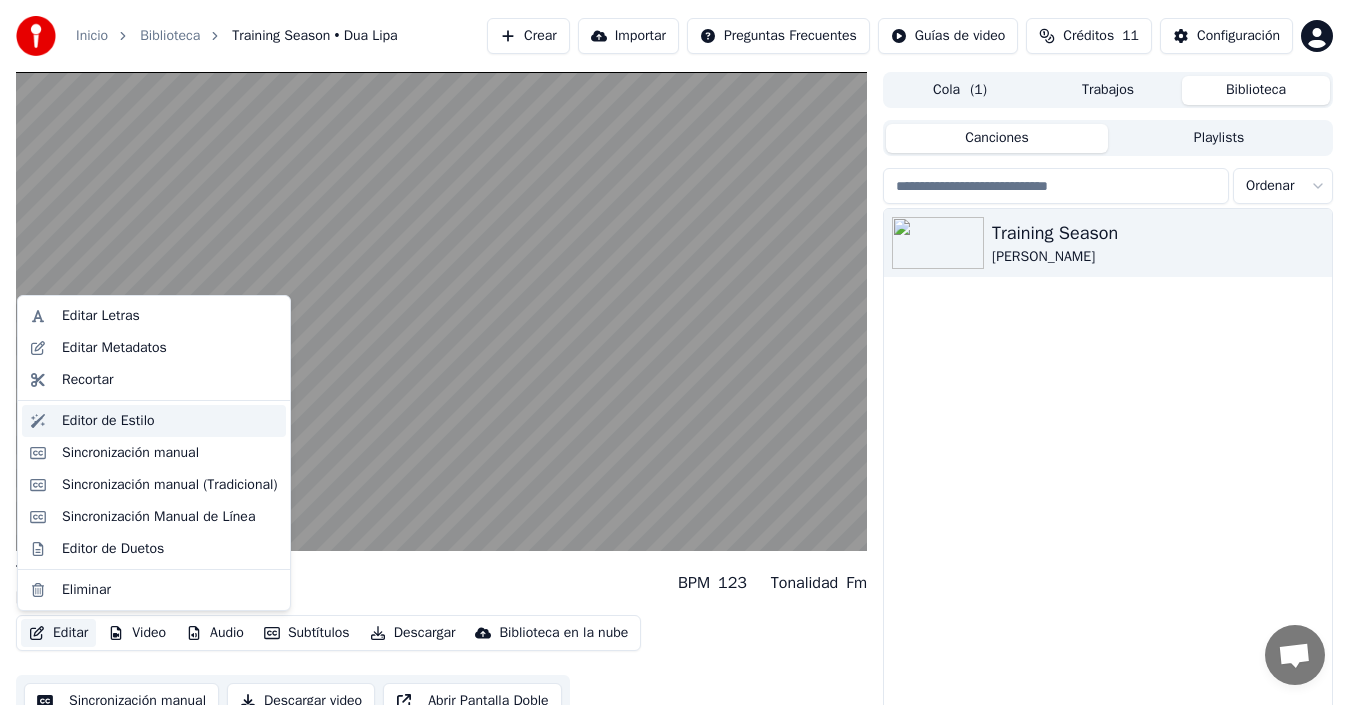 click on "Editor de Estilo" at bounding box center (108, 421) 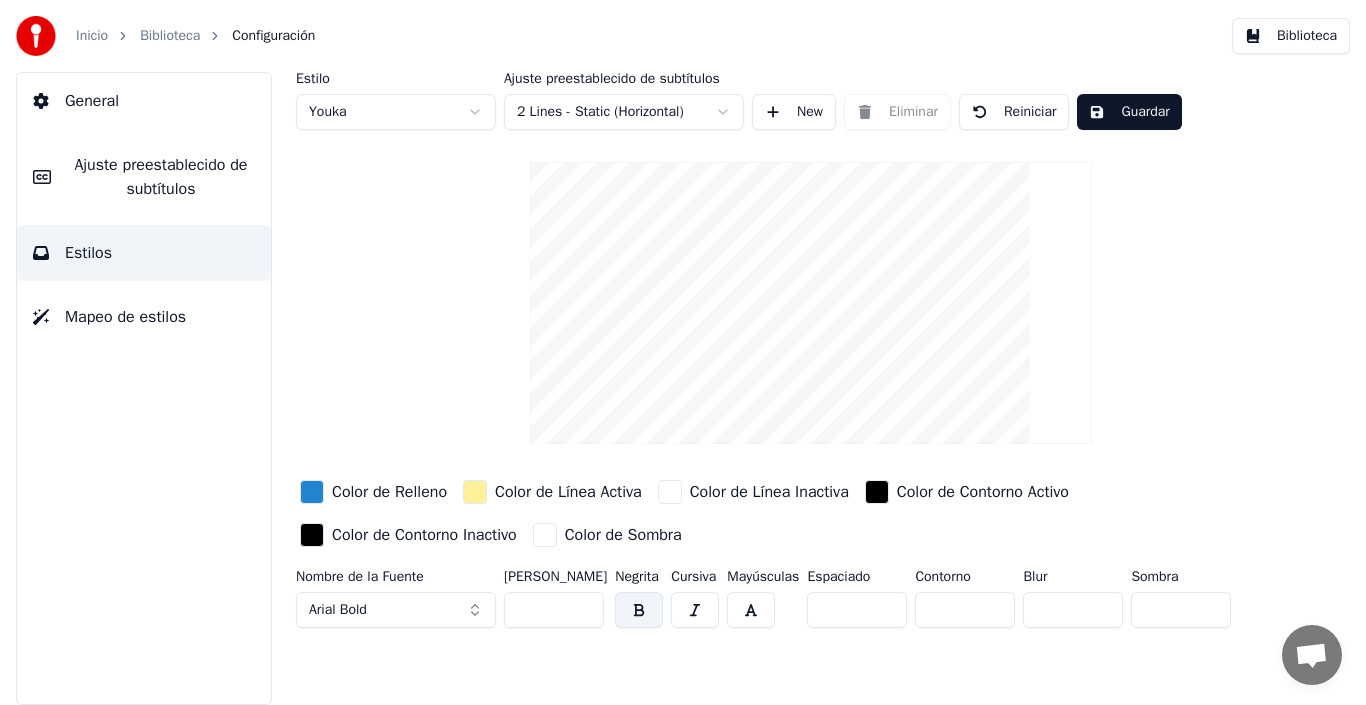 click on "**" at bounding box center [857, 610] 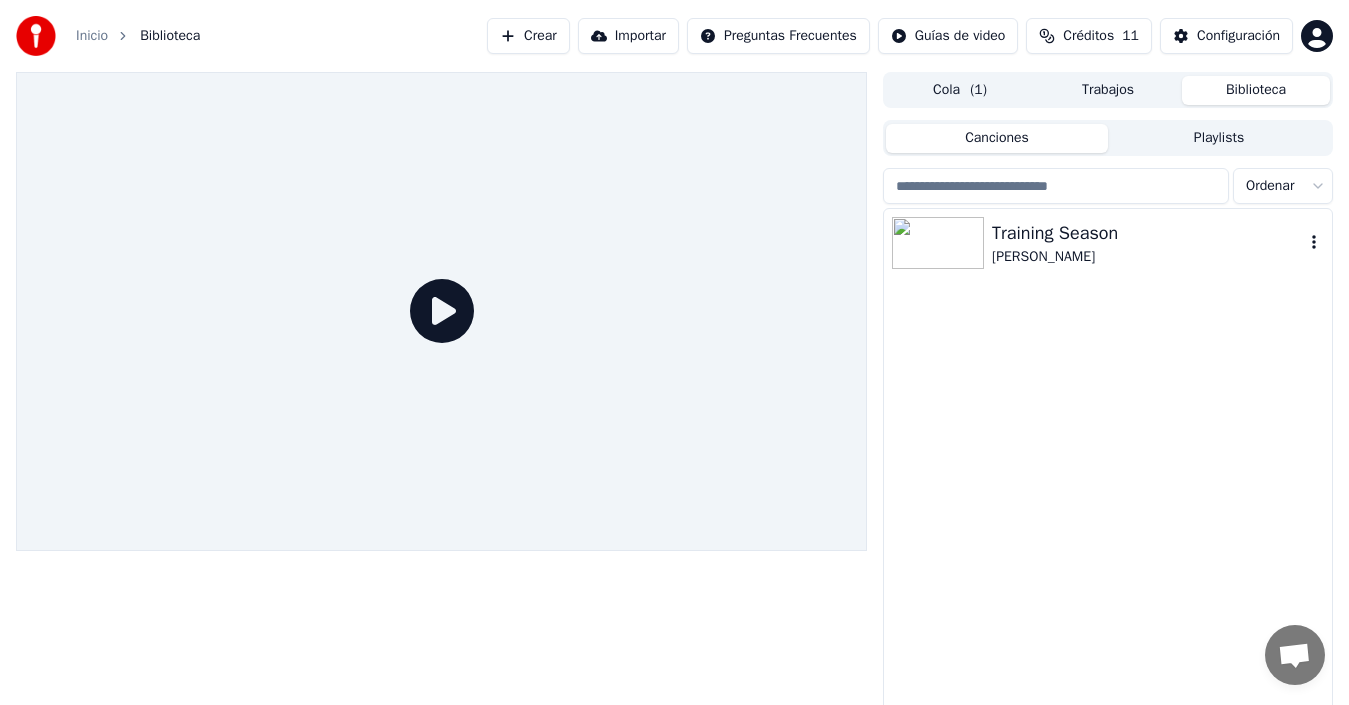 click on "[PERSON_NAME]" at bounding box center (1148, 257) 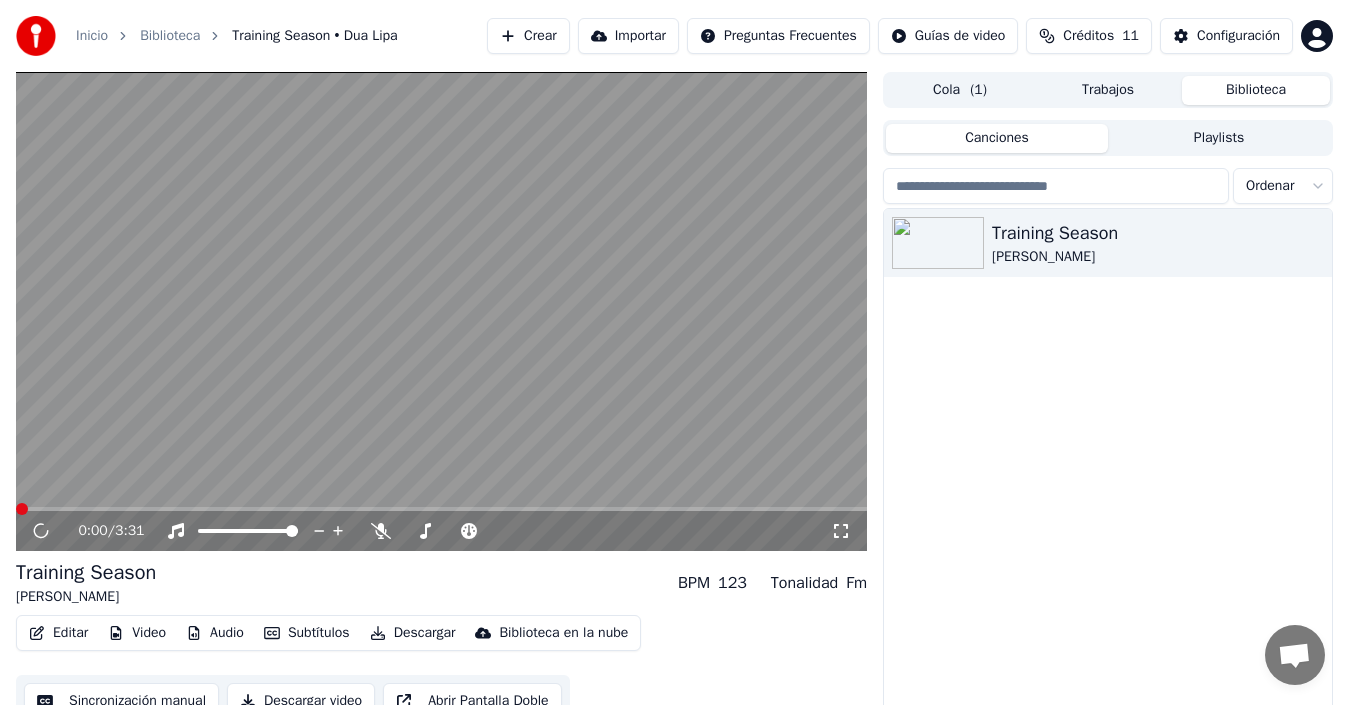 click on "Editar" at bounding box center [58, 633] 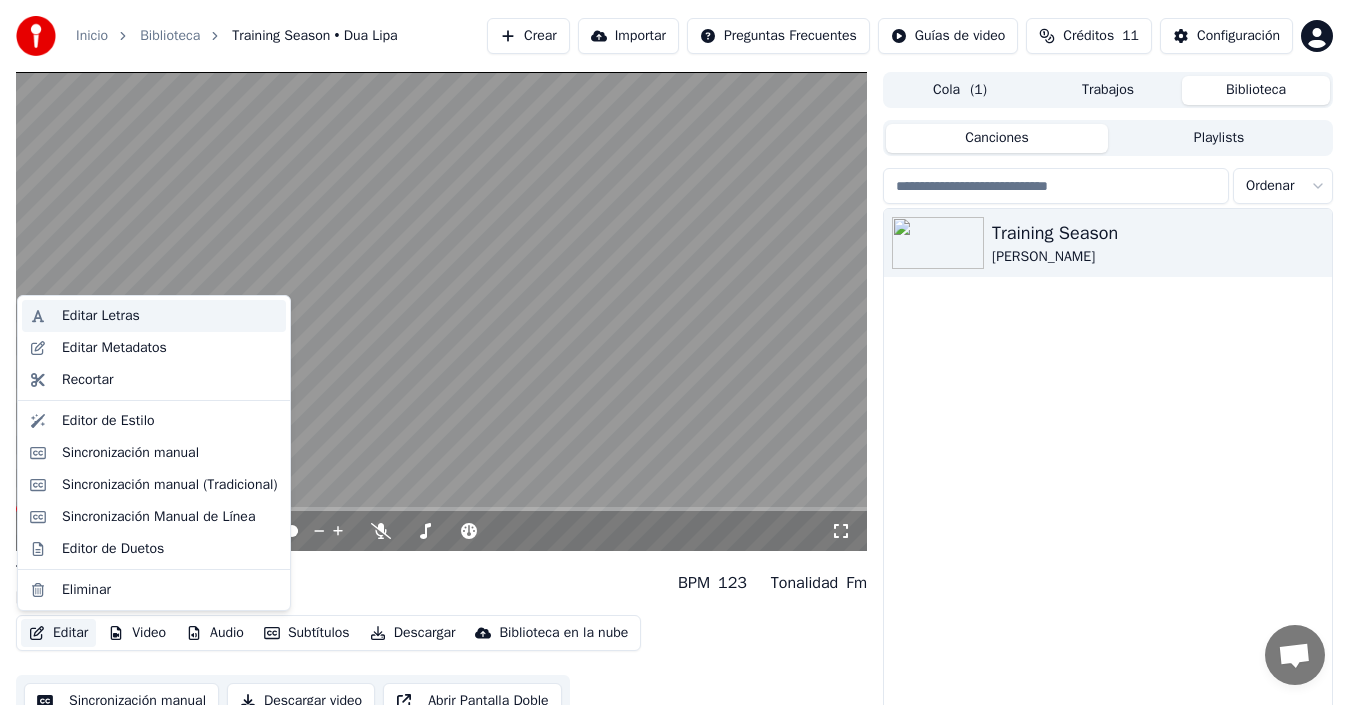 click on "Editar Letras" at bounding box center (170, 316) 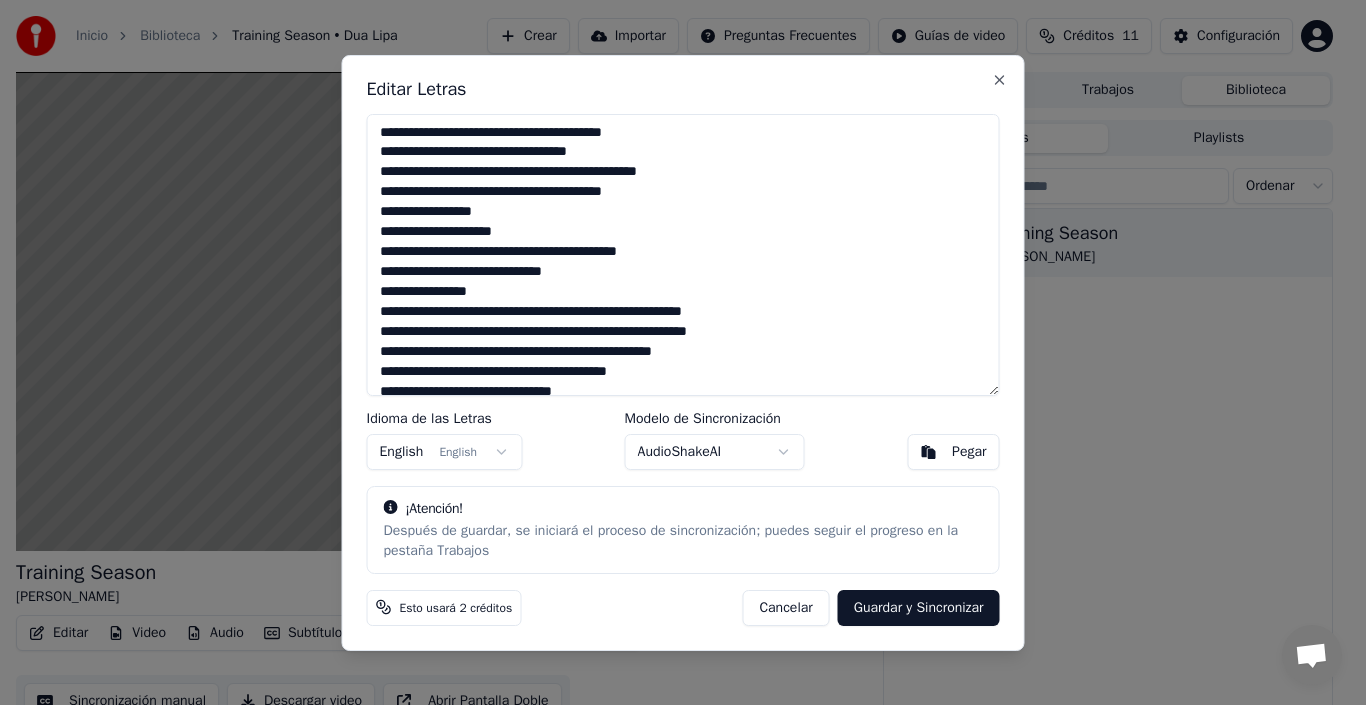 click at bounding box center [683, 255] 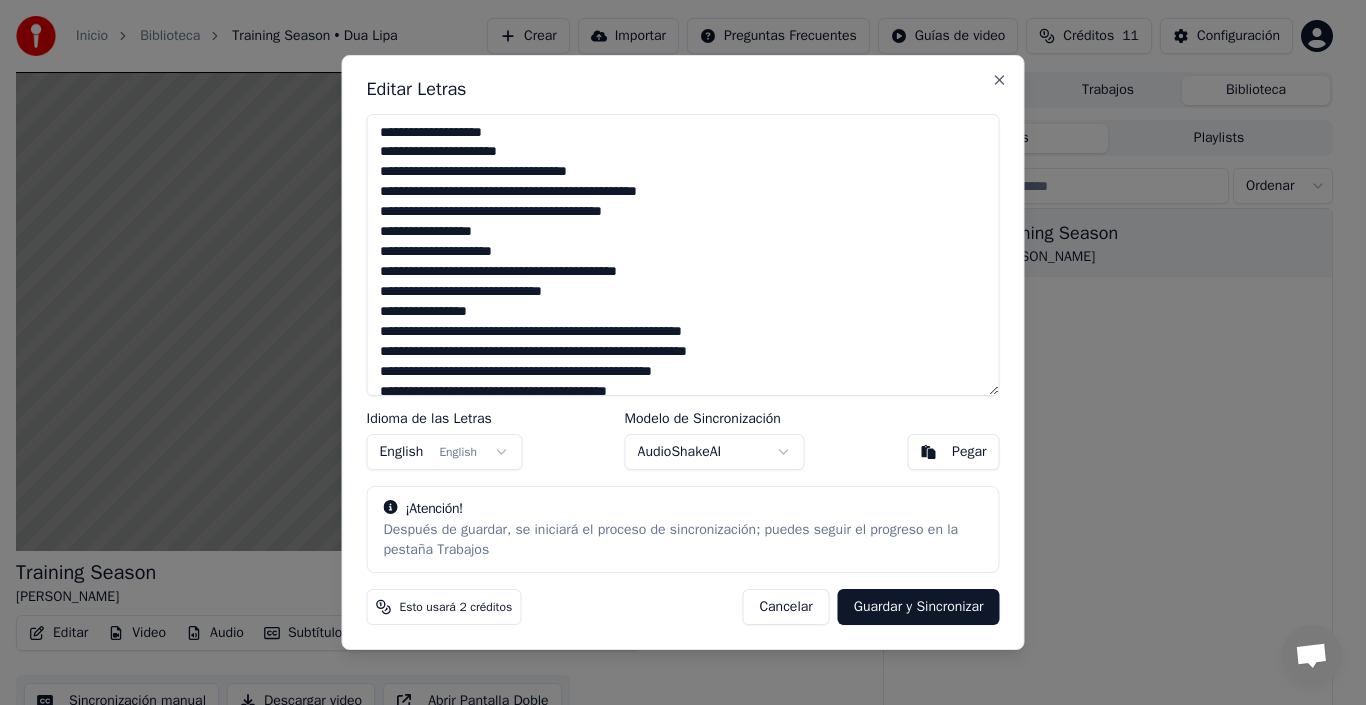 click on "Cancelar" at bounding box center [785, 607] 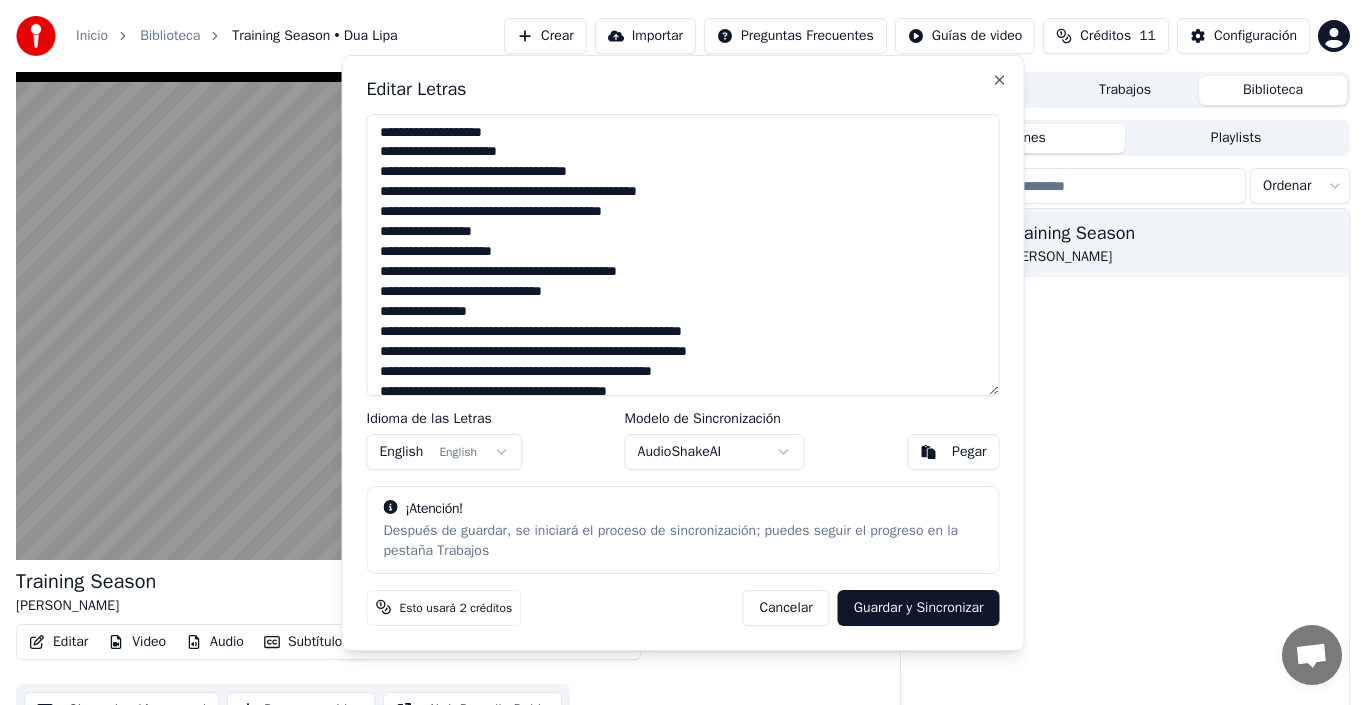 type on "**********" 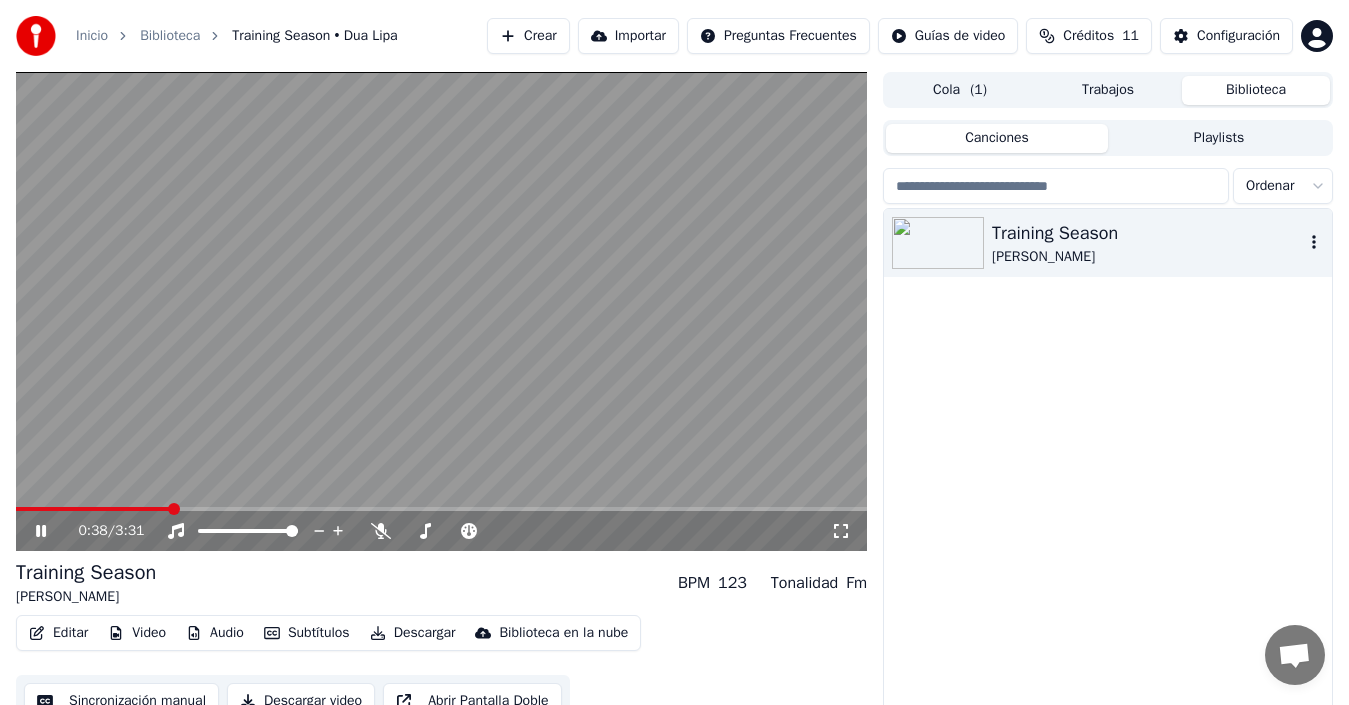 click on "[PERSON_NAME]" at bounding box center (1148, 257) 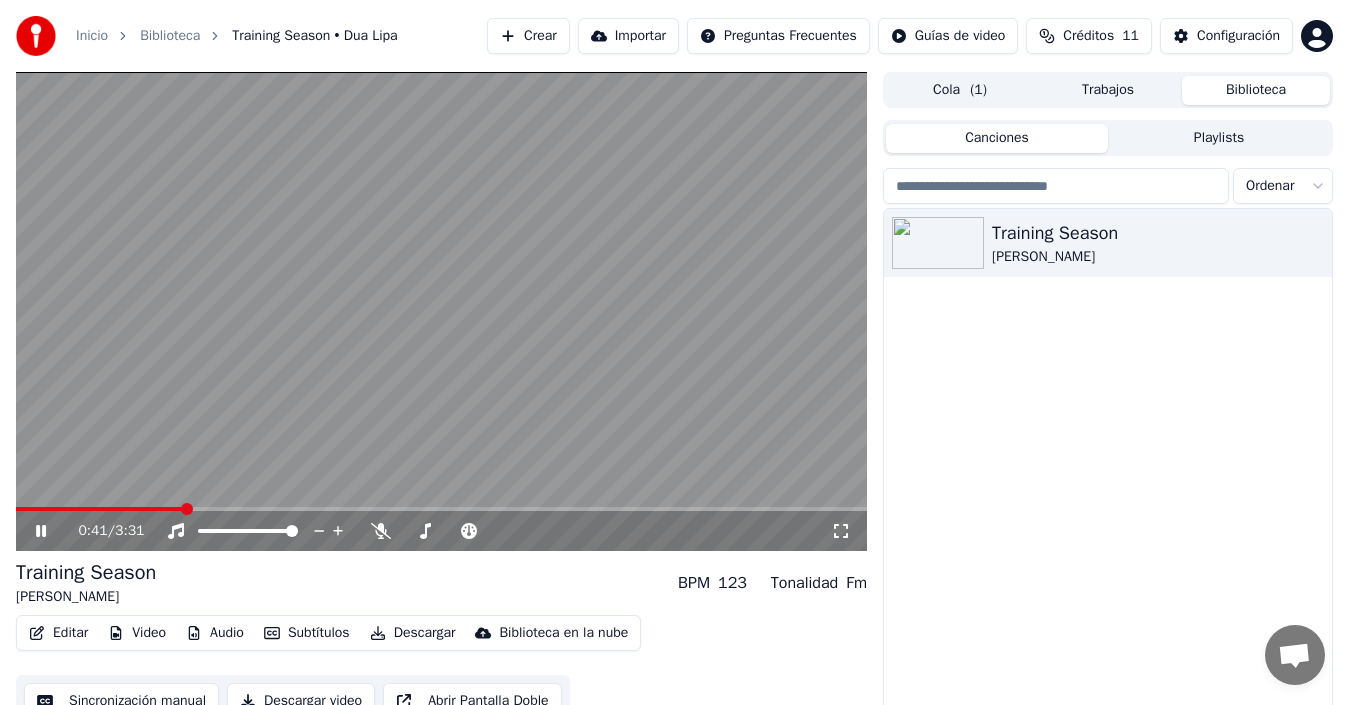 click 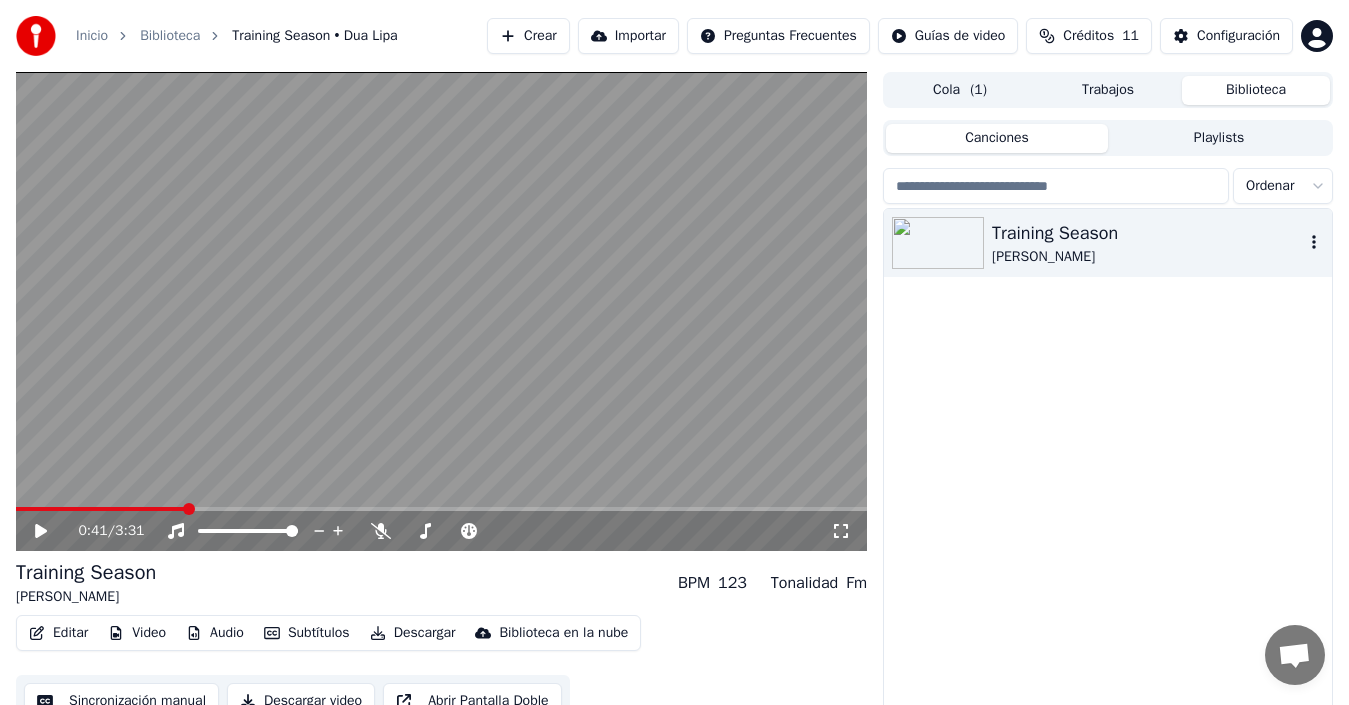 click on "Training Season" at bounding box center [1148, 233] 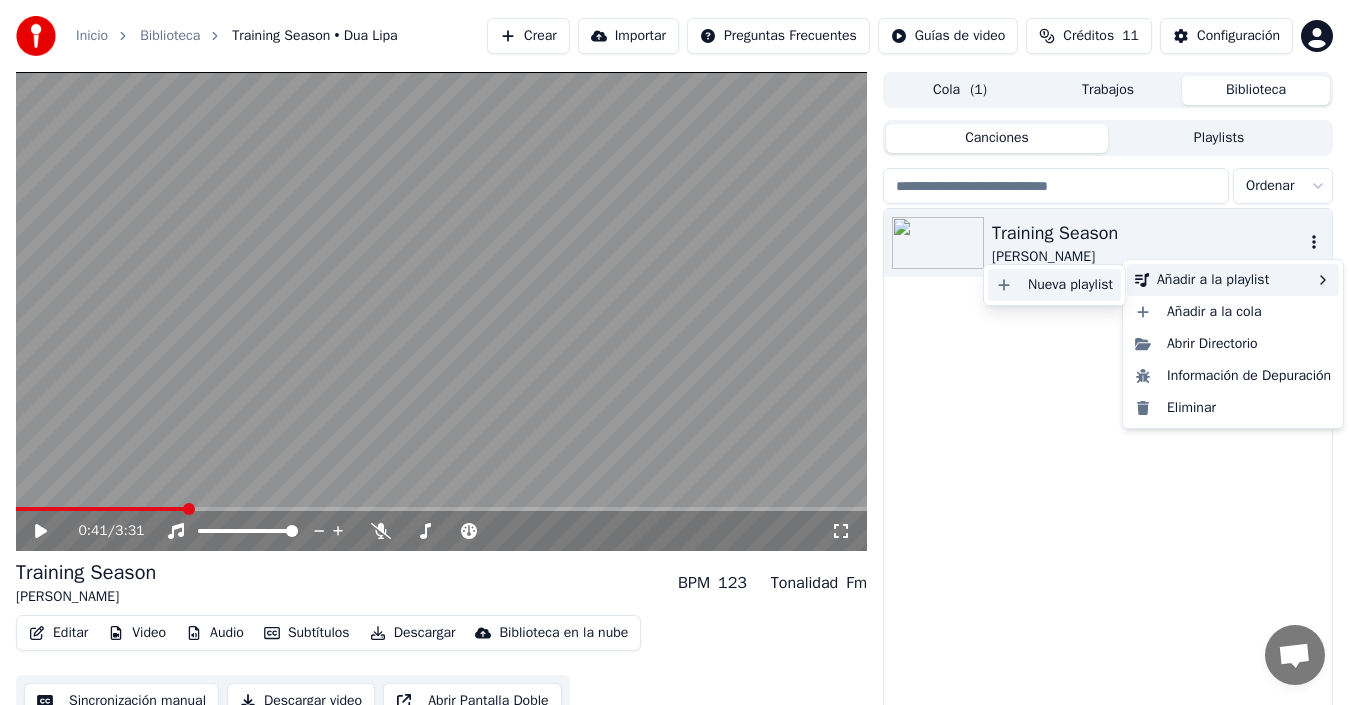 click on "Nueva playlist" at bounding box center (1054, 285) 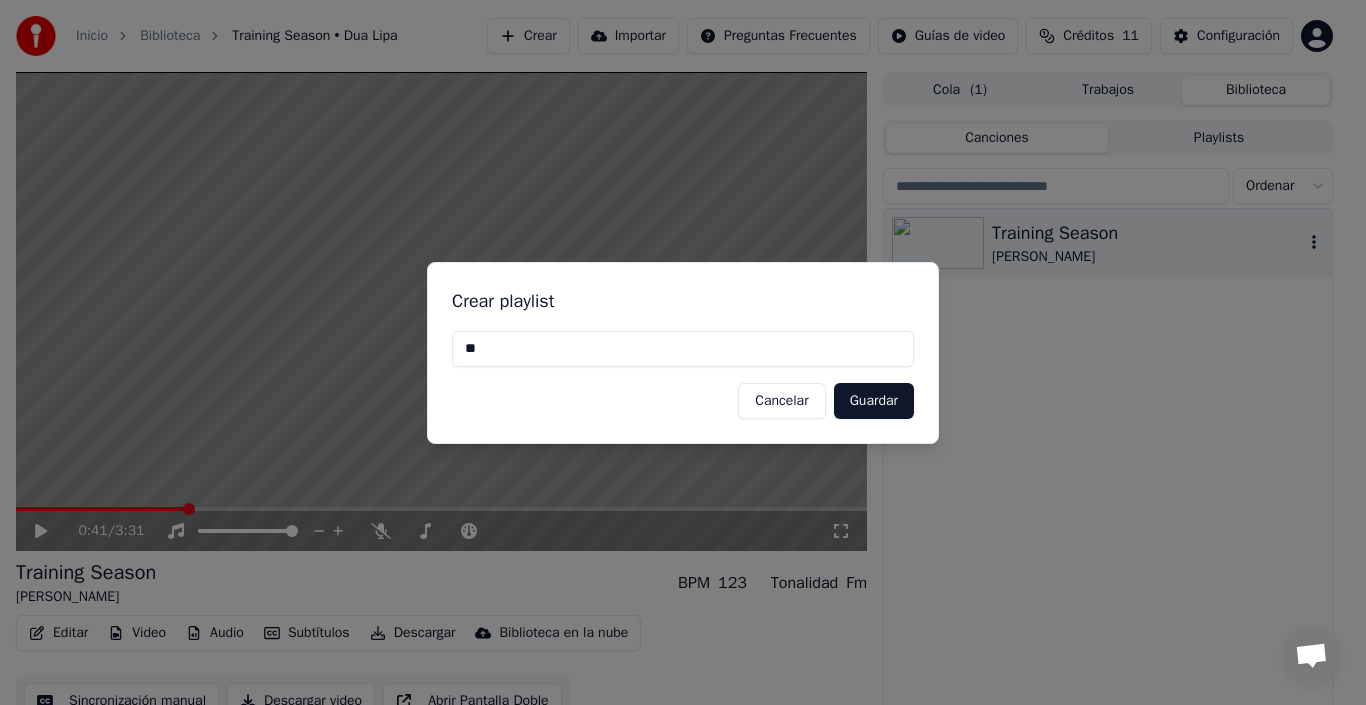 type on "*" 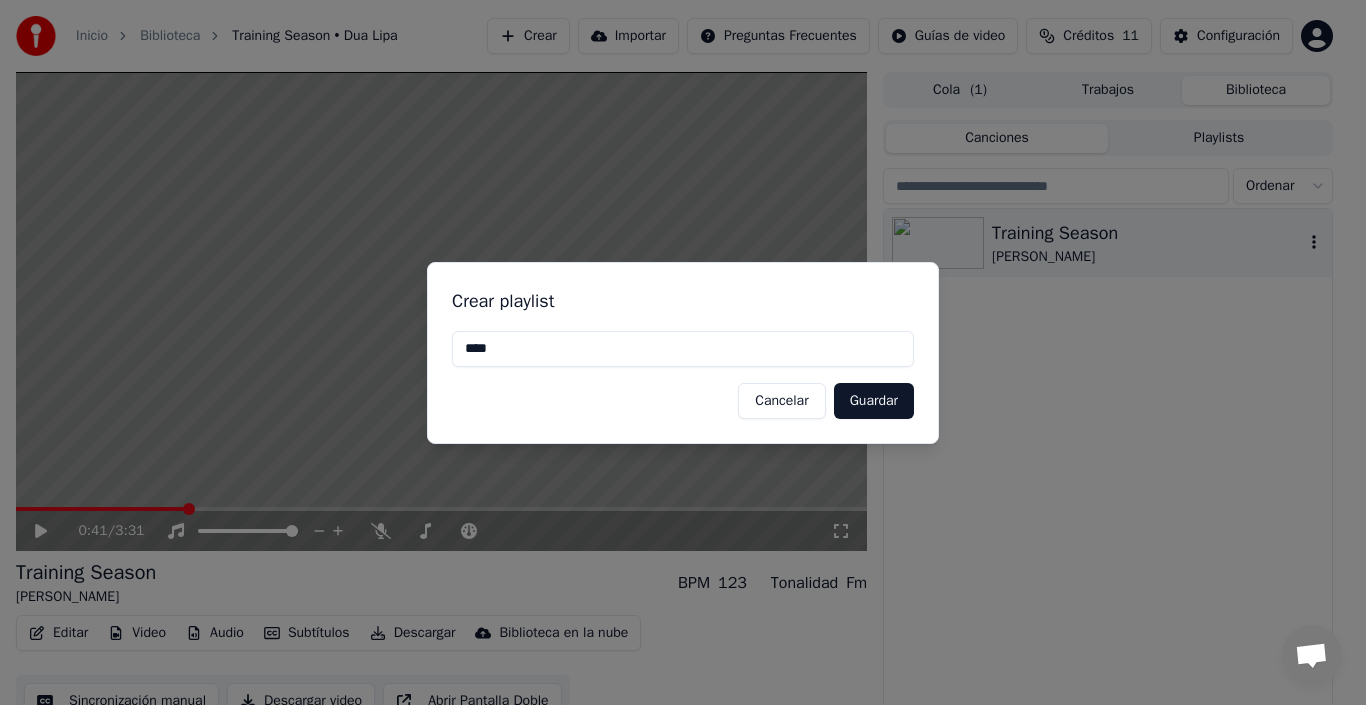type on "****" 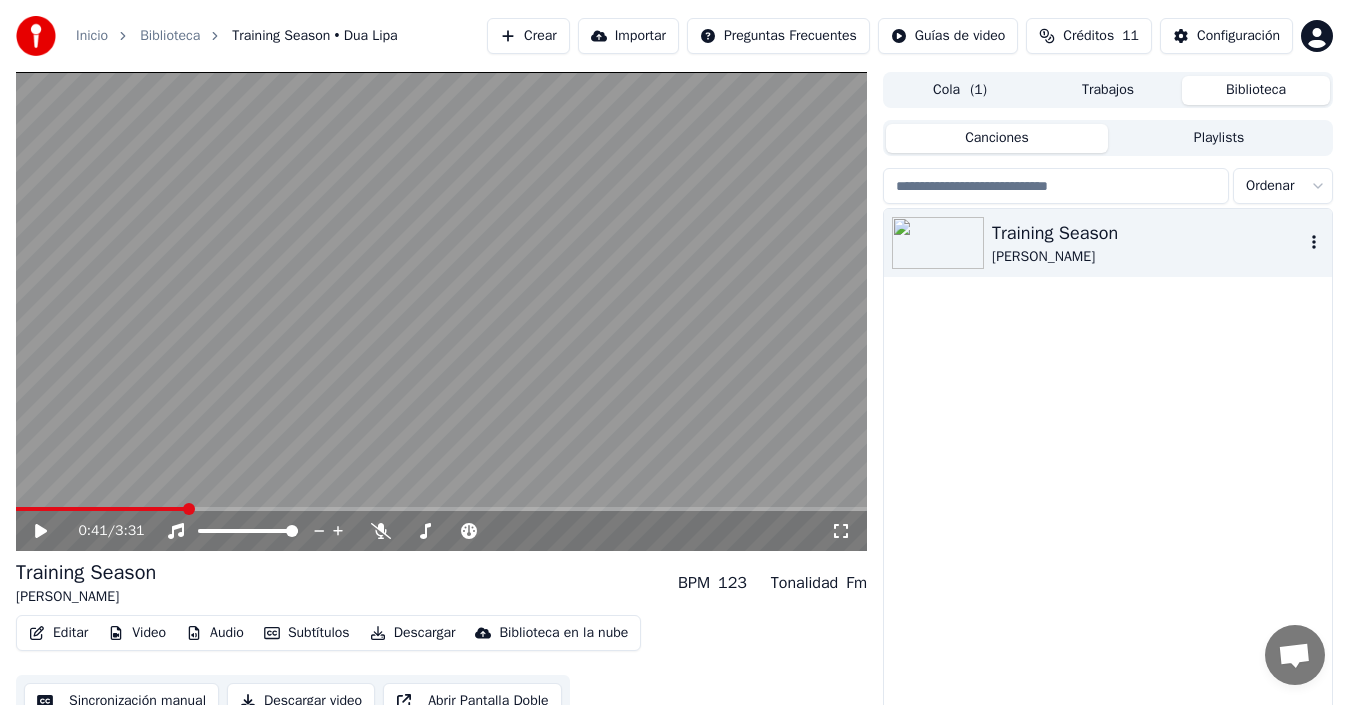 click on "Descargar" at bounding box center (413, 633) 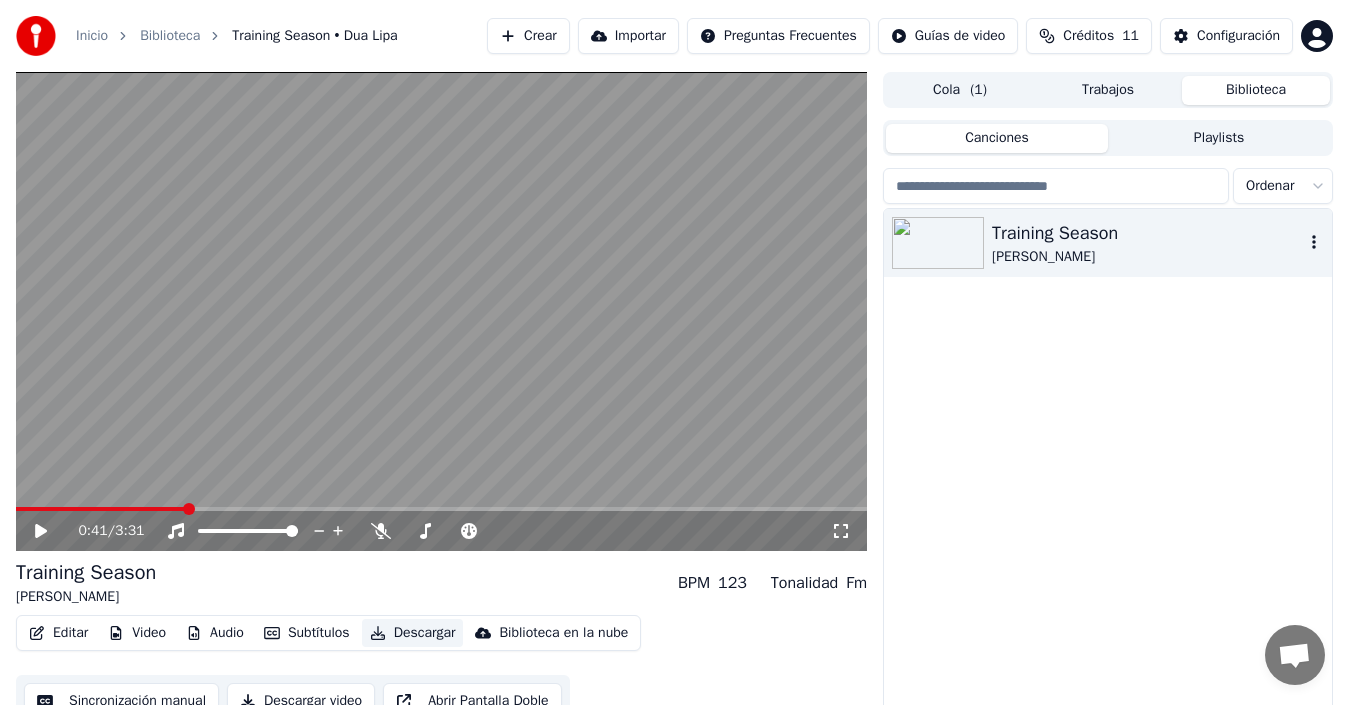 click on "Descargar" at bounding box center [413, 633] 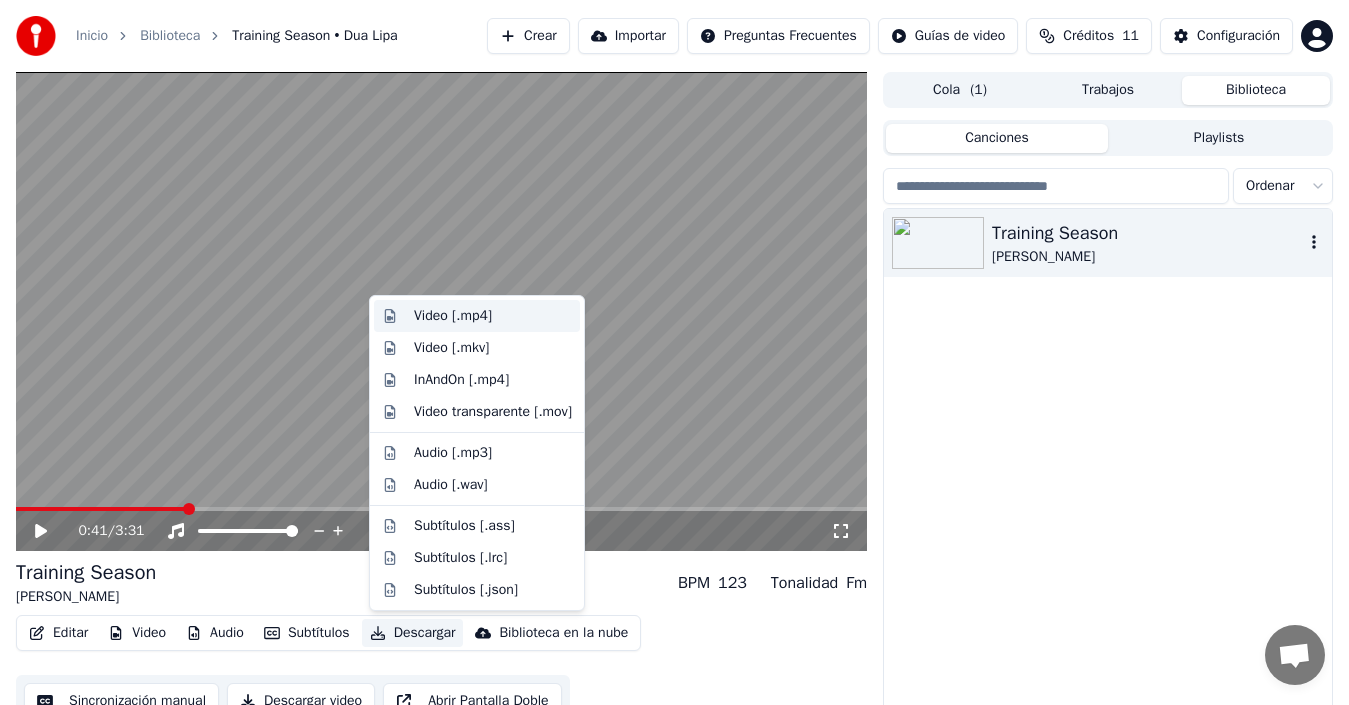 click on "Video [.mp4]" at bounding box center [453, 316] 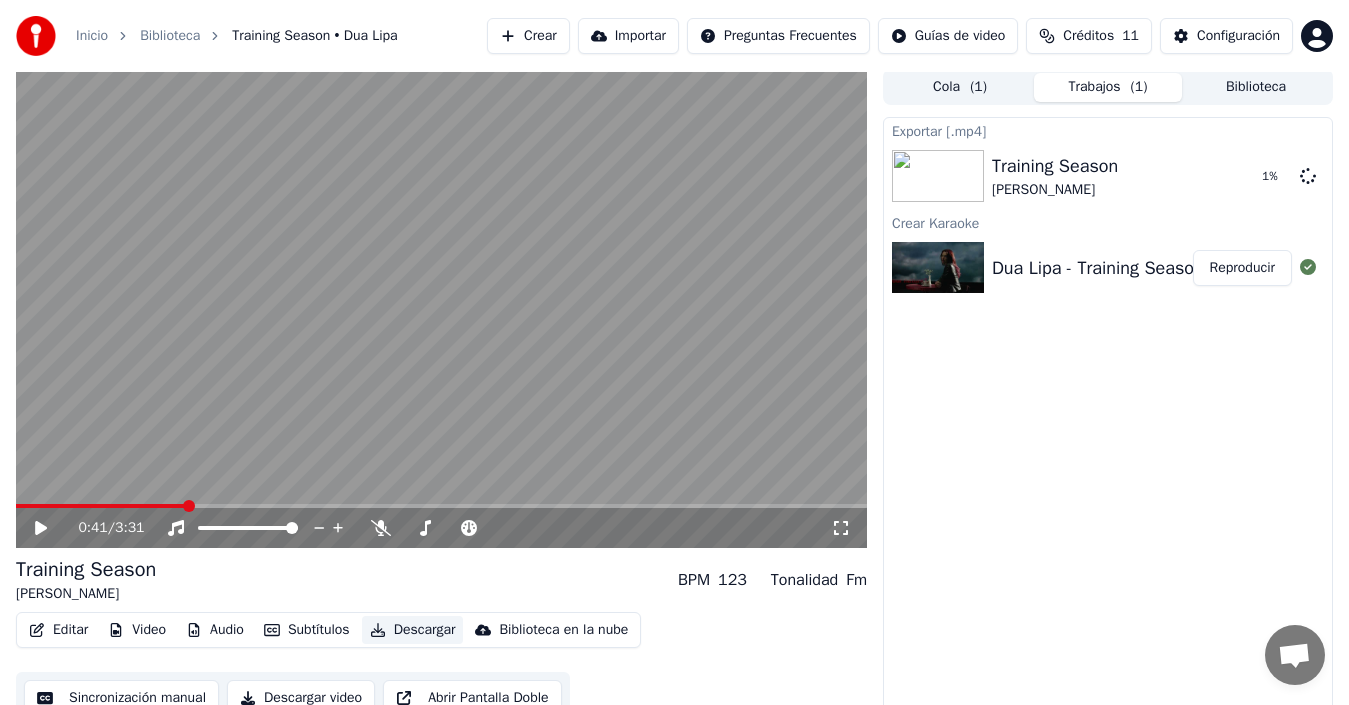scroll, scrollTop: 22, scrollLeft: 0, axis: vertical 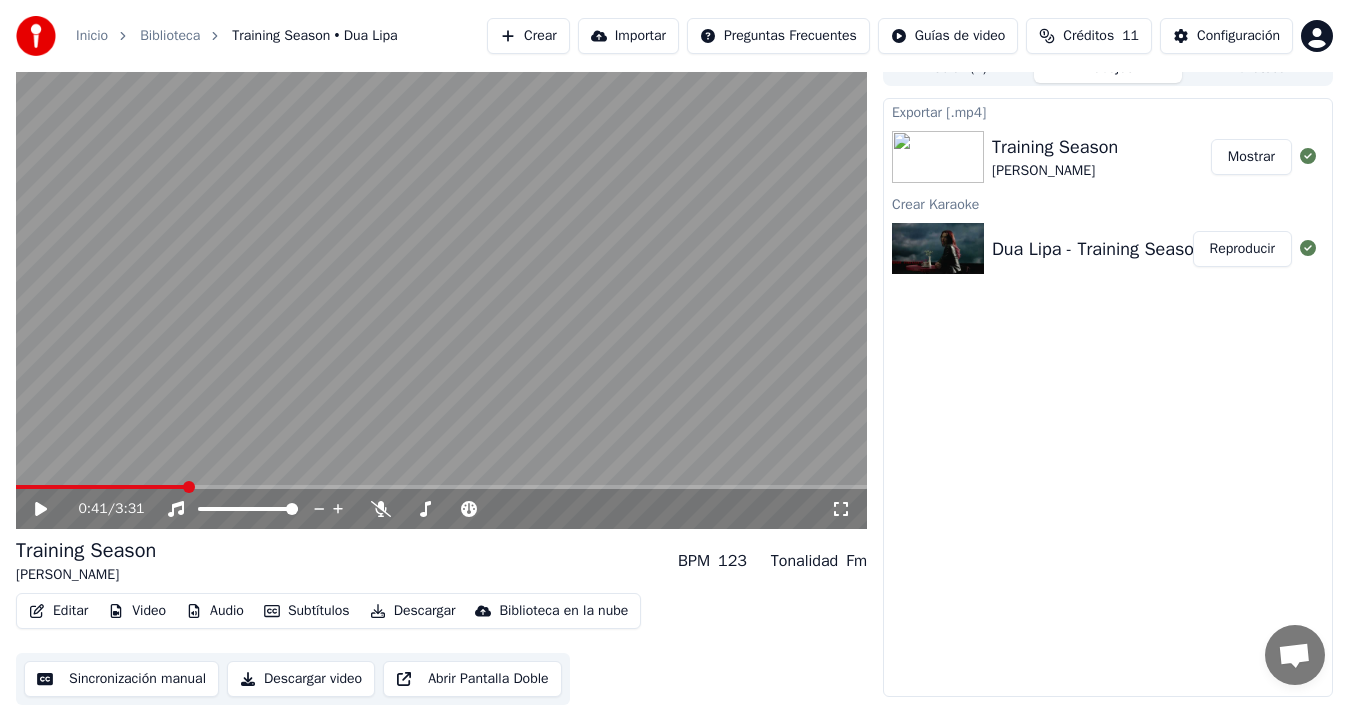 click on "Mostrar" at bounding box center (1251, 157) 